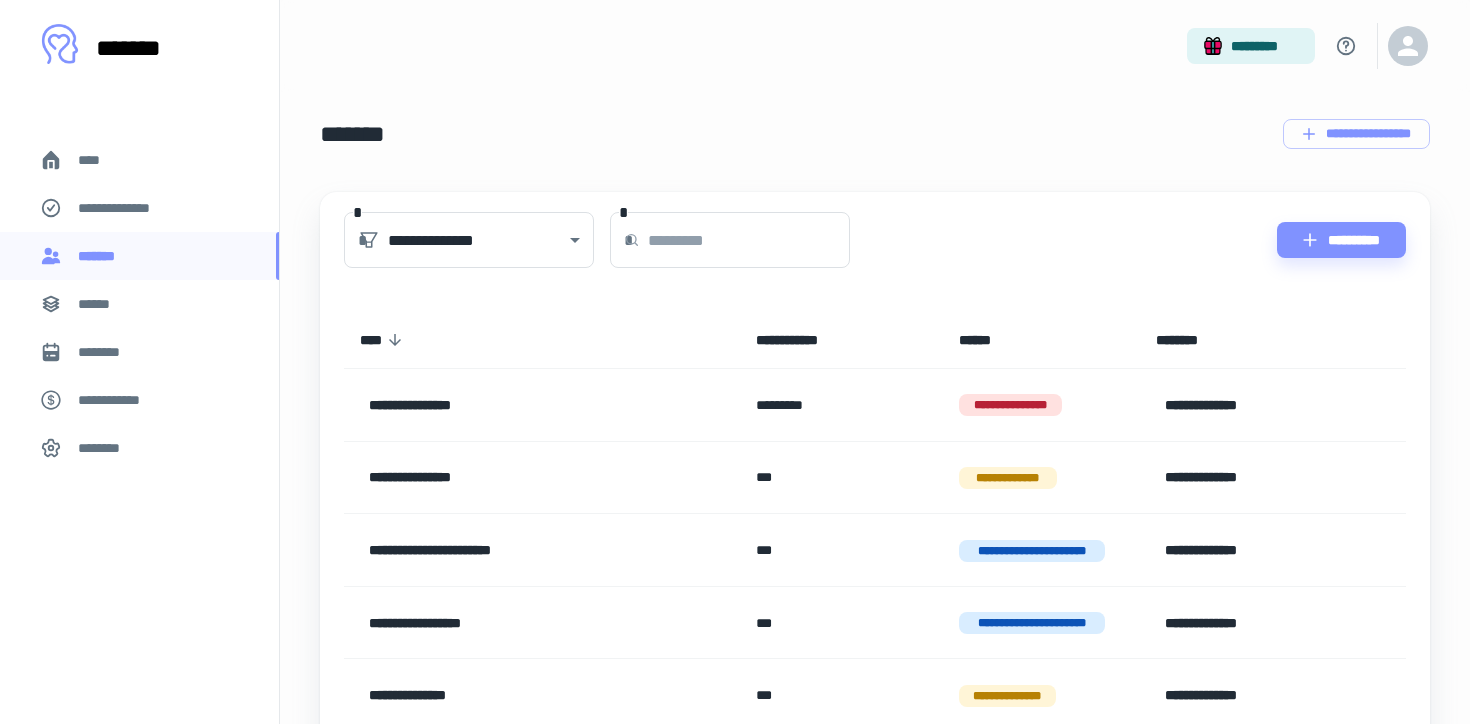 scroll, scrollTop: 48, scrollLeft: 0, axis: vertical 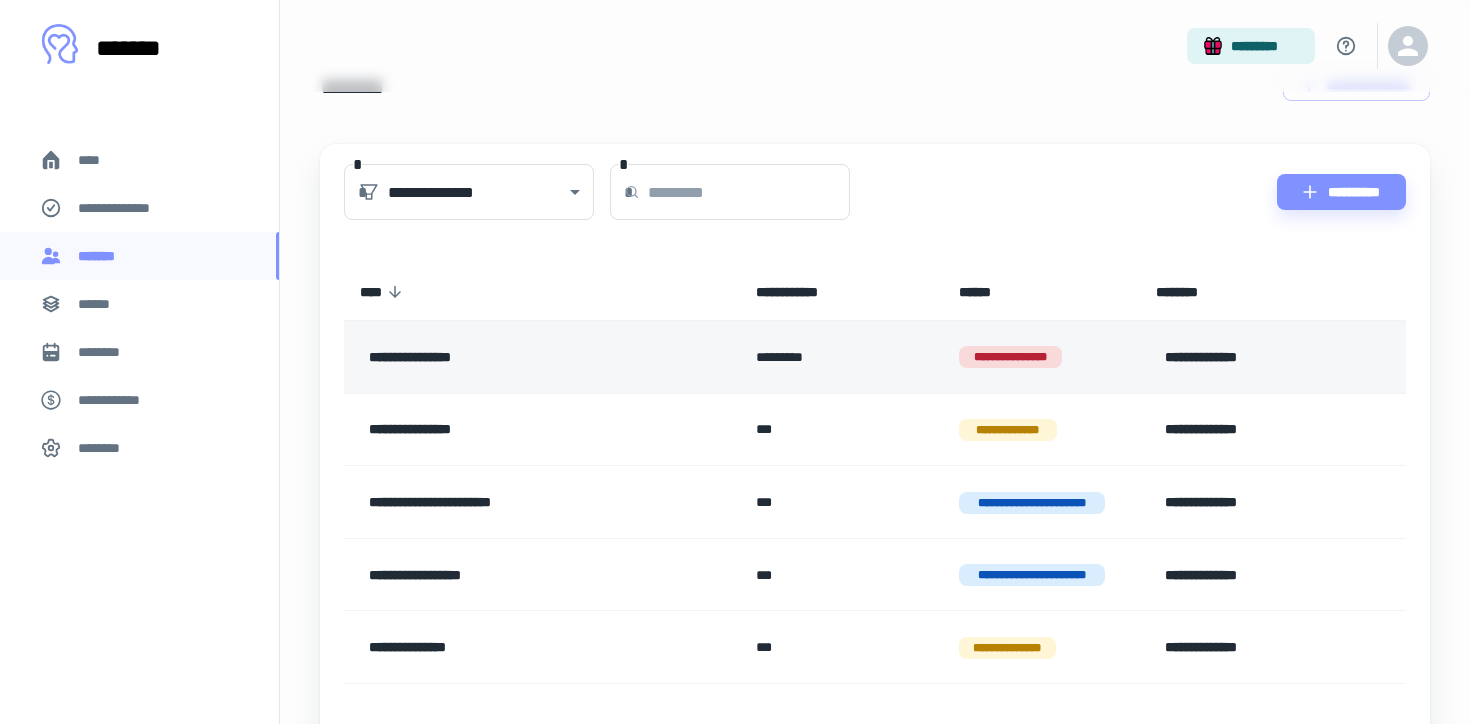 click on "**********" at bounding box center [523, 357] 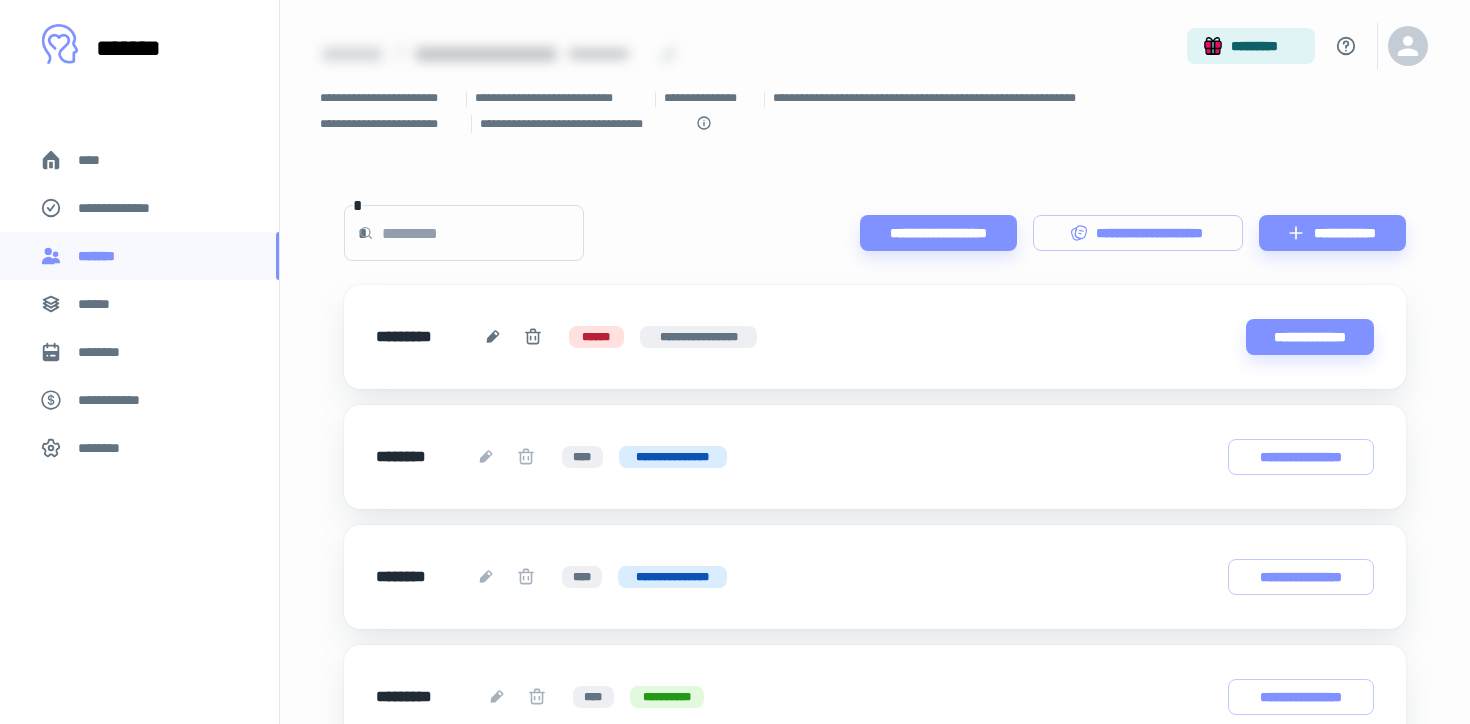 scroll, scrollTop: 80, scrollLeft: 0, axis: vertical 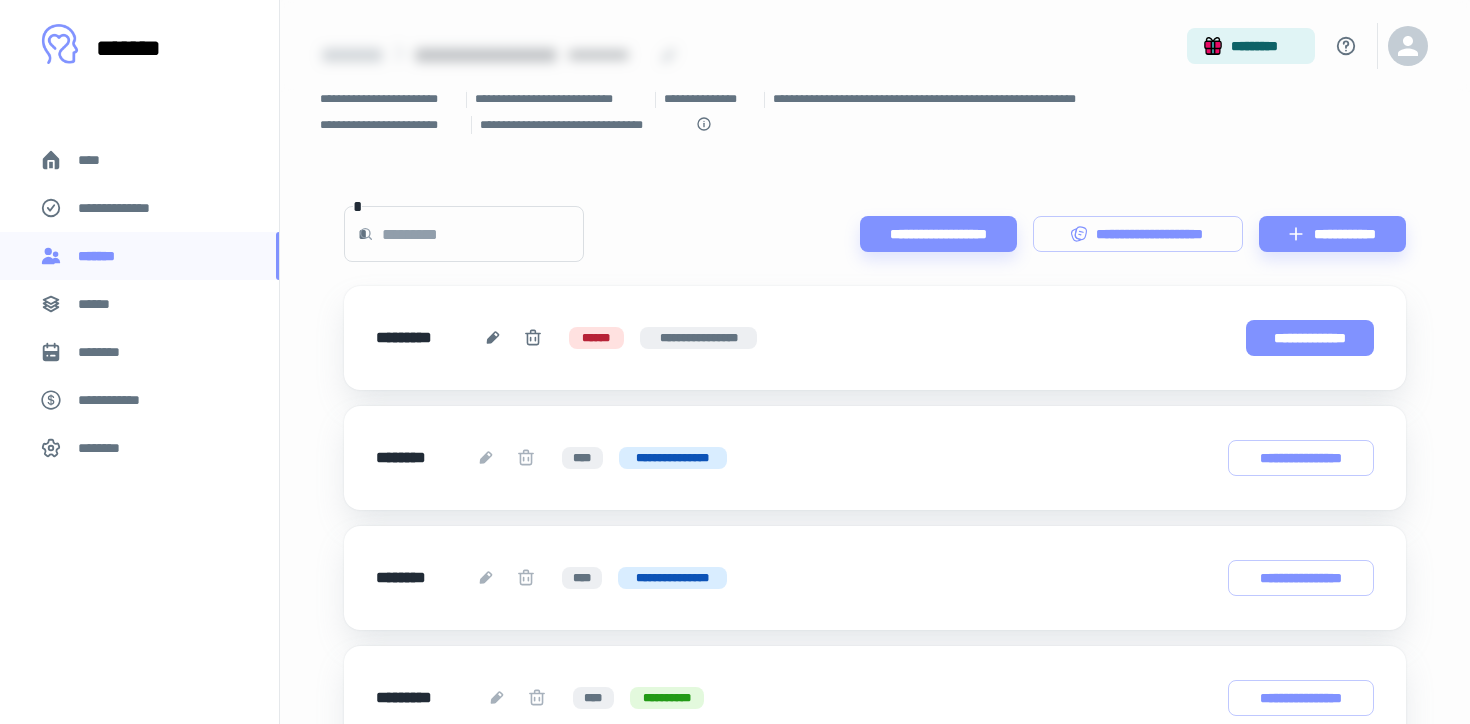 click on "**********" at bounding box center [1310, 338] 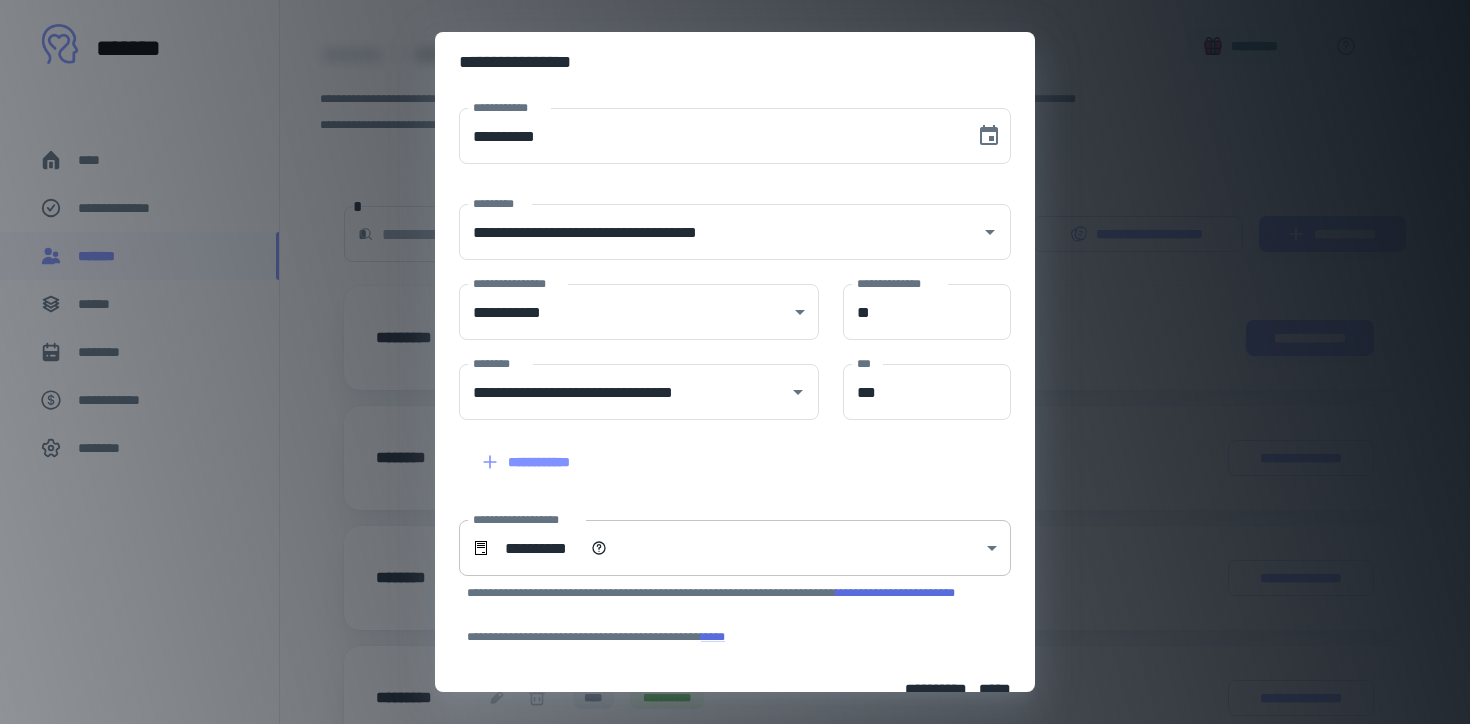 scroll, scrollTop: 132, scrollLeft: 0, axis: vertical 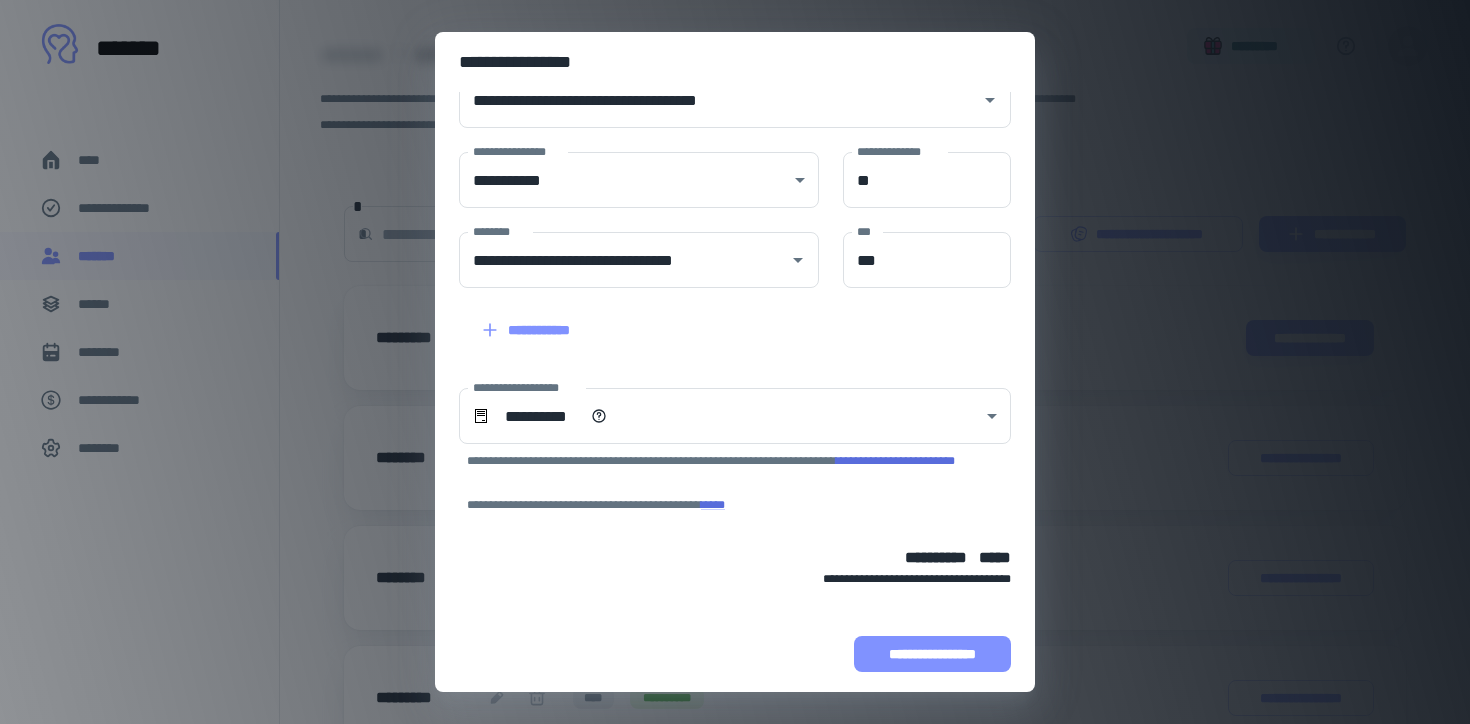 click on "**********" at bounding box center [932, 654] 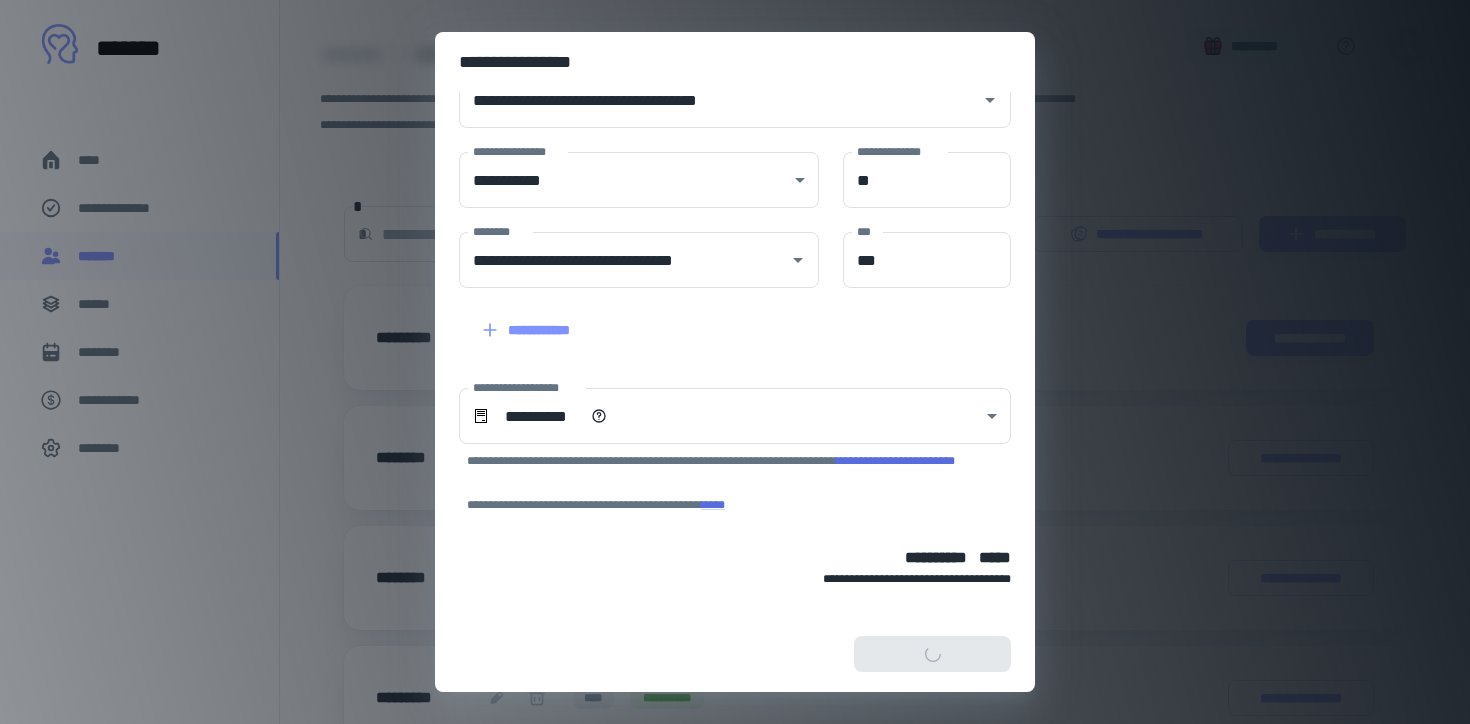 scroll, scrollTop: 258, scrollLeft: 0, axis: vertical 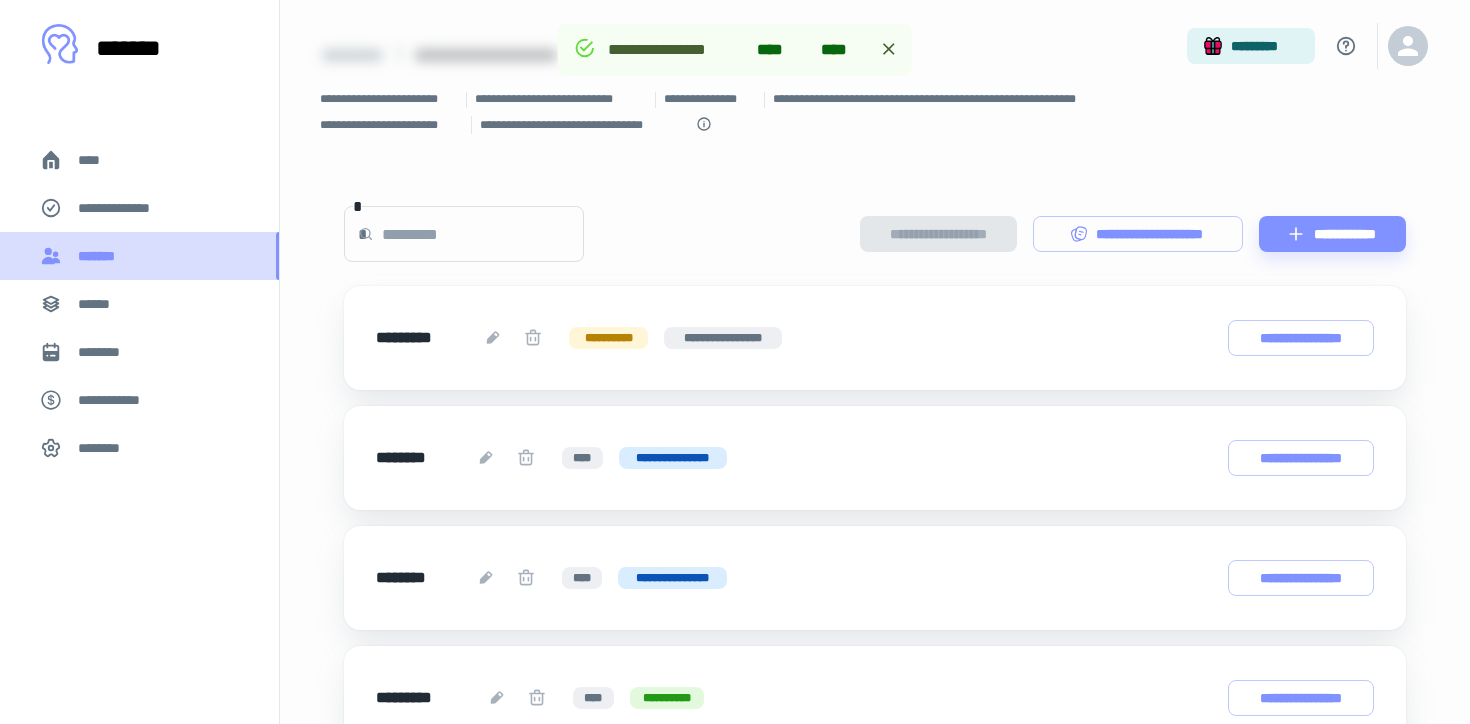 click on "*******" at bounding box center [139, 256] 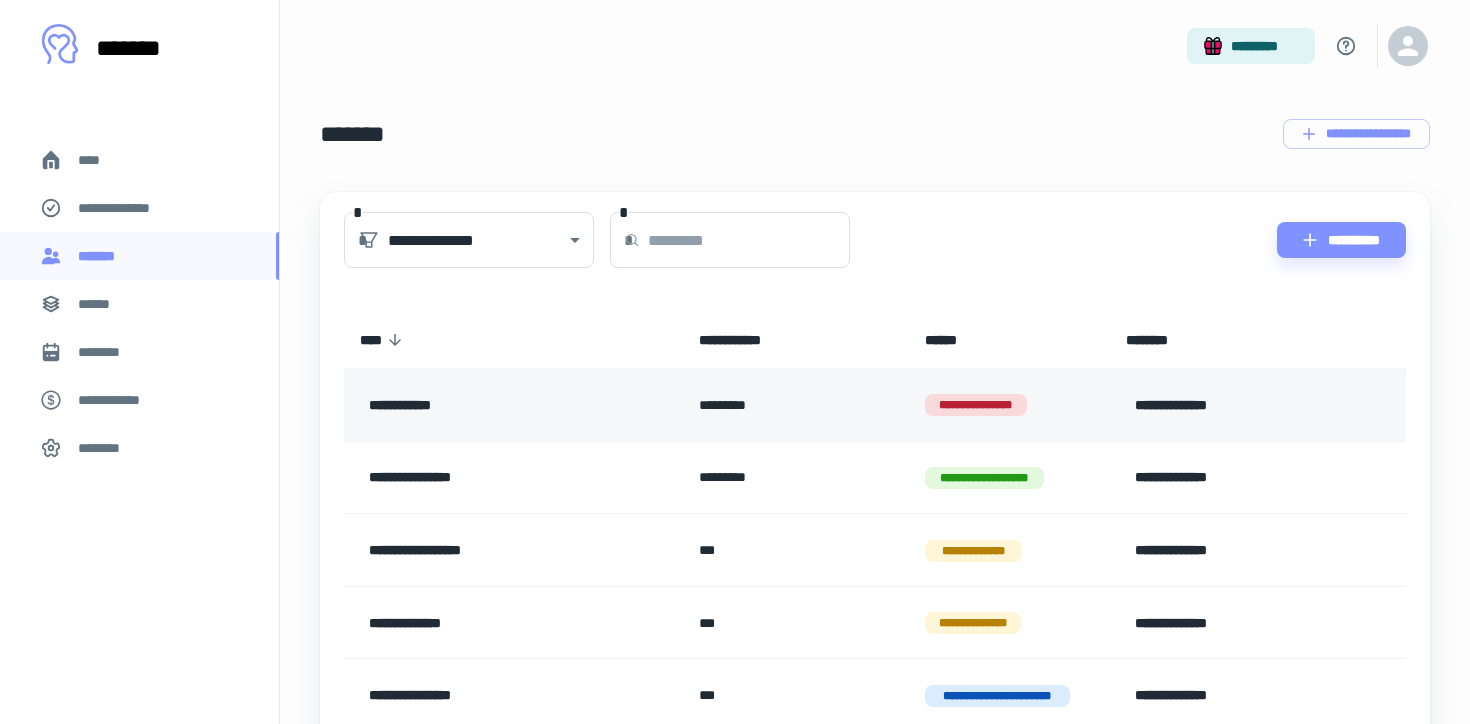 click on "*********" at bounding box center (795, 405) 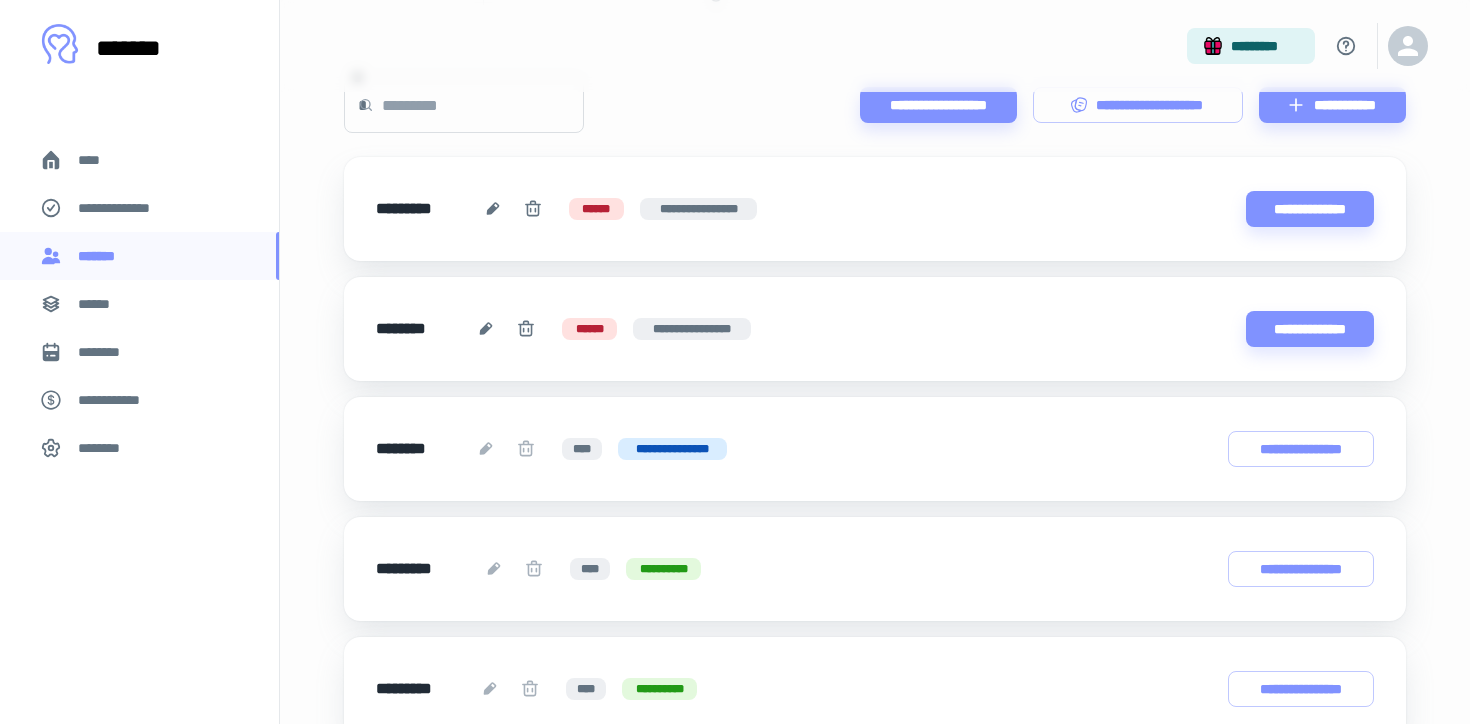 scroll, scrollTop: 218, scrollLeft: 0, axis: vertical 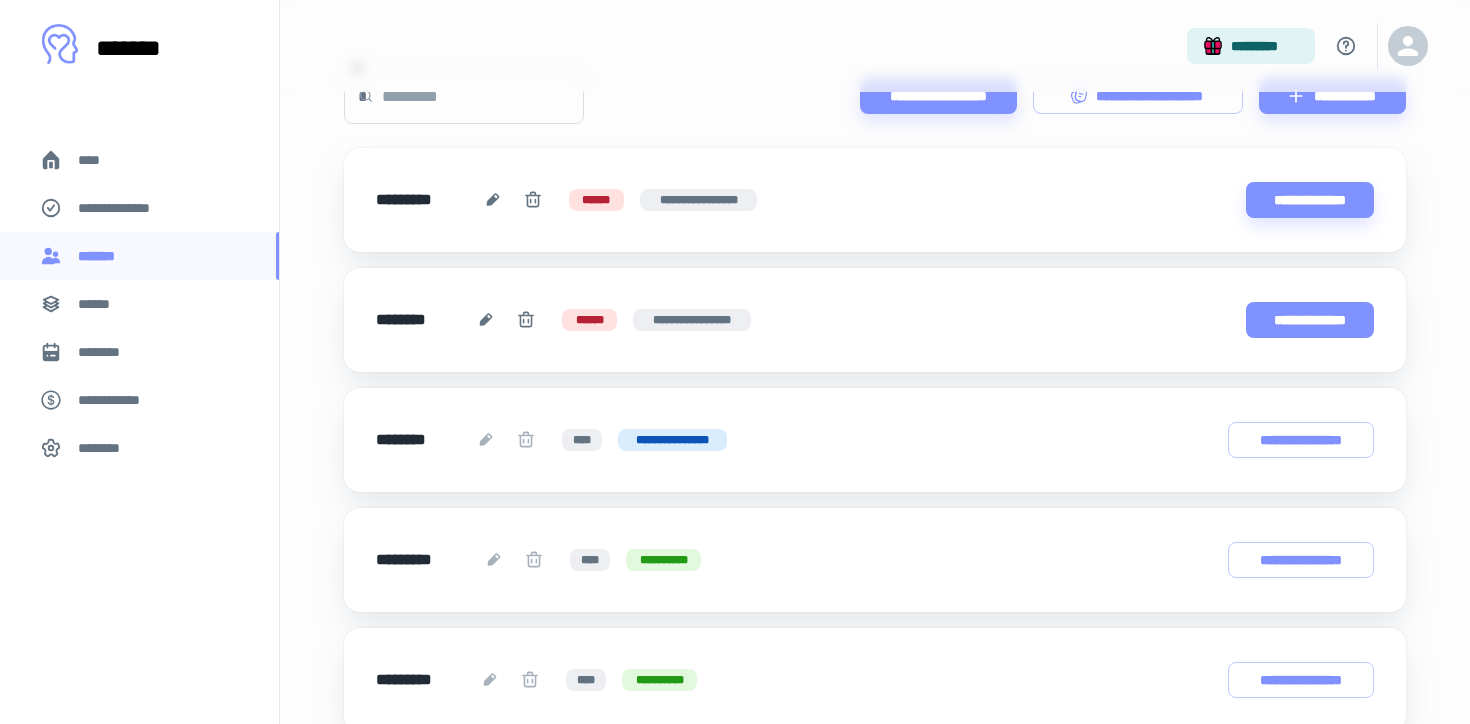 click on "**********" at bounding box center (1310, 320) 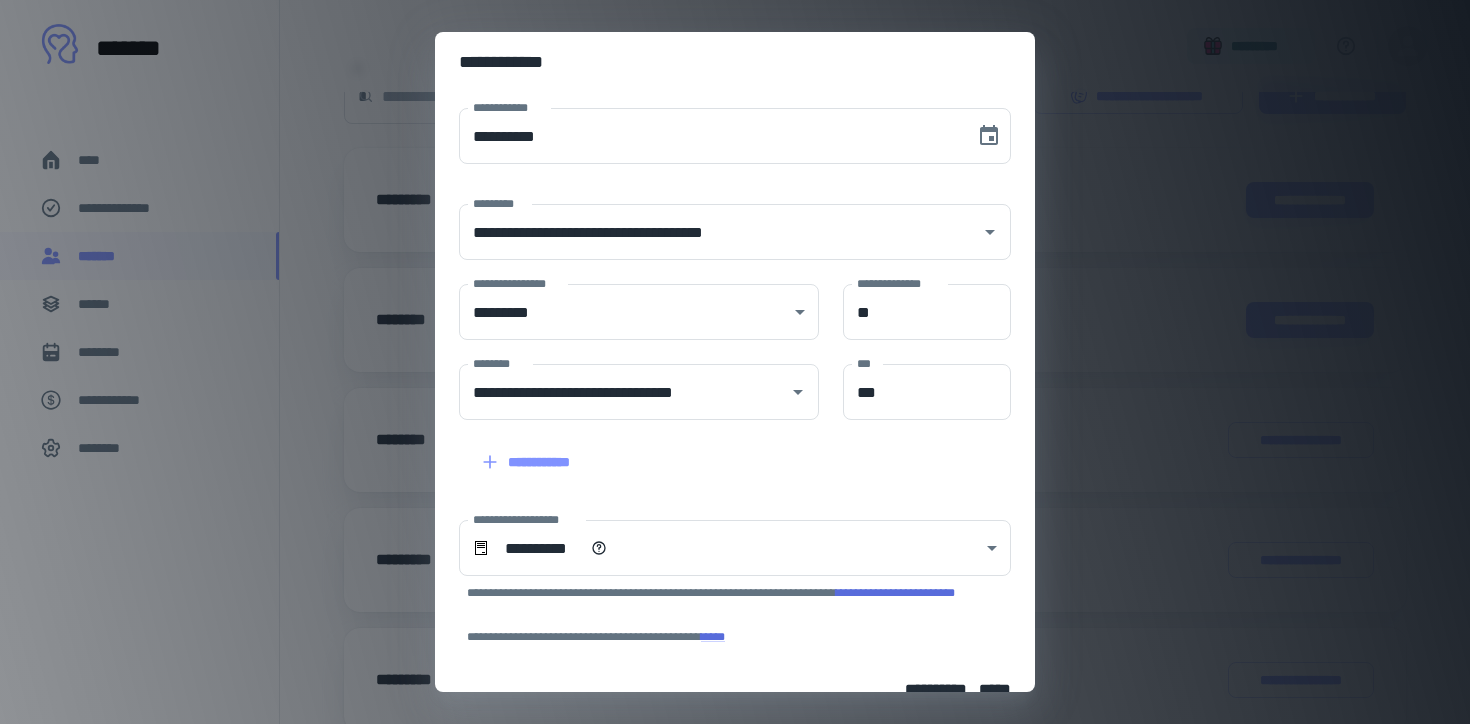 scroll, scrollTop: 132, scrollLeft: 0, axis: vertical 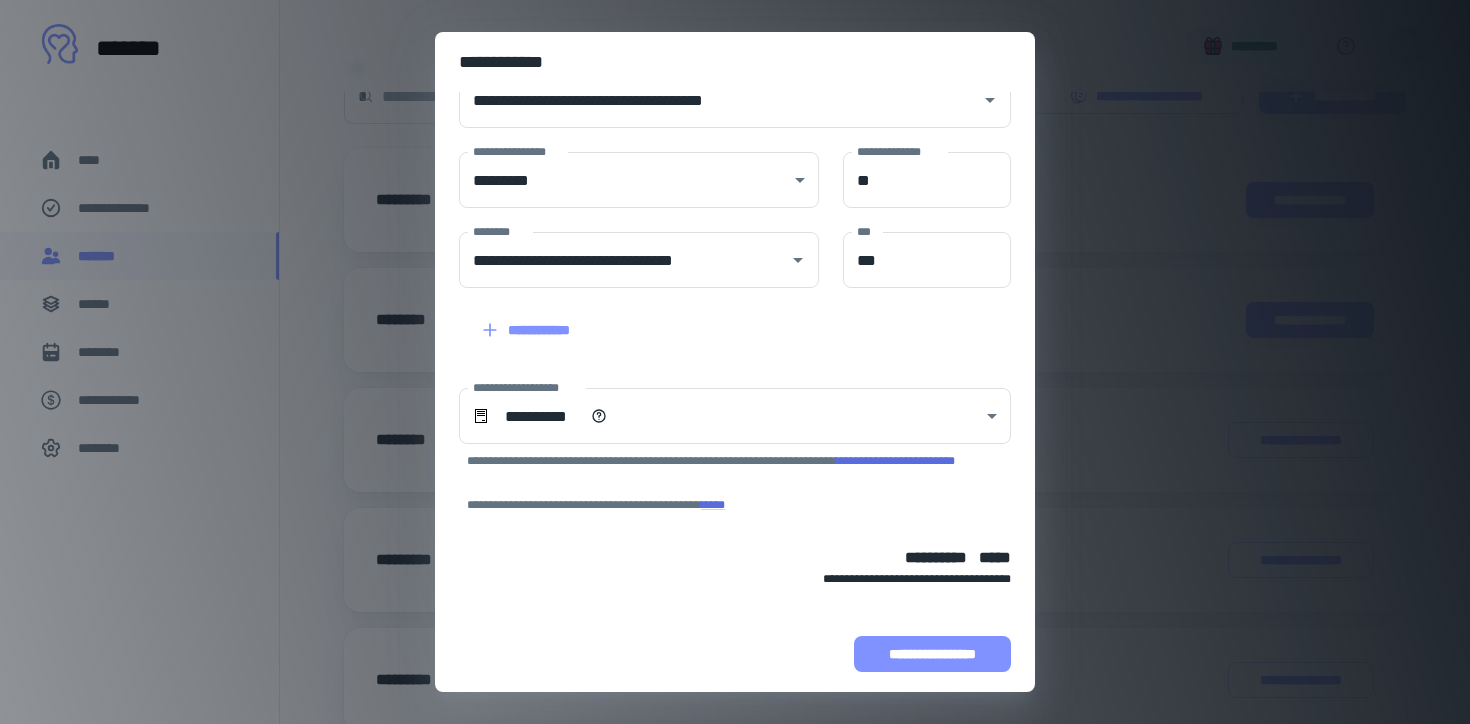 click on "**********" at bounding box center (932, 654) 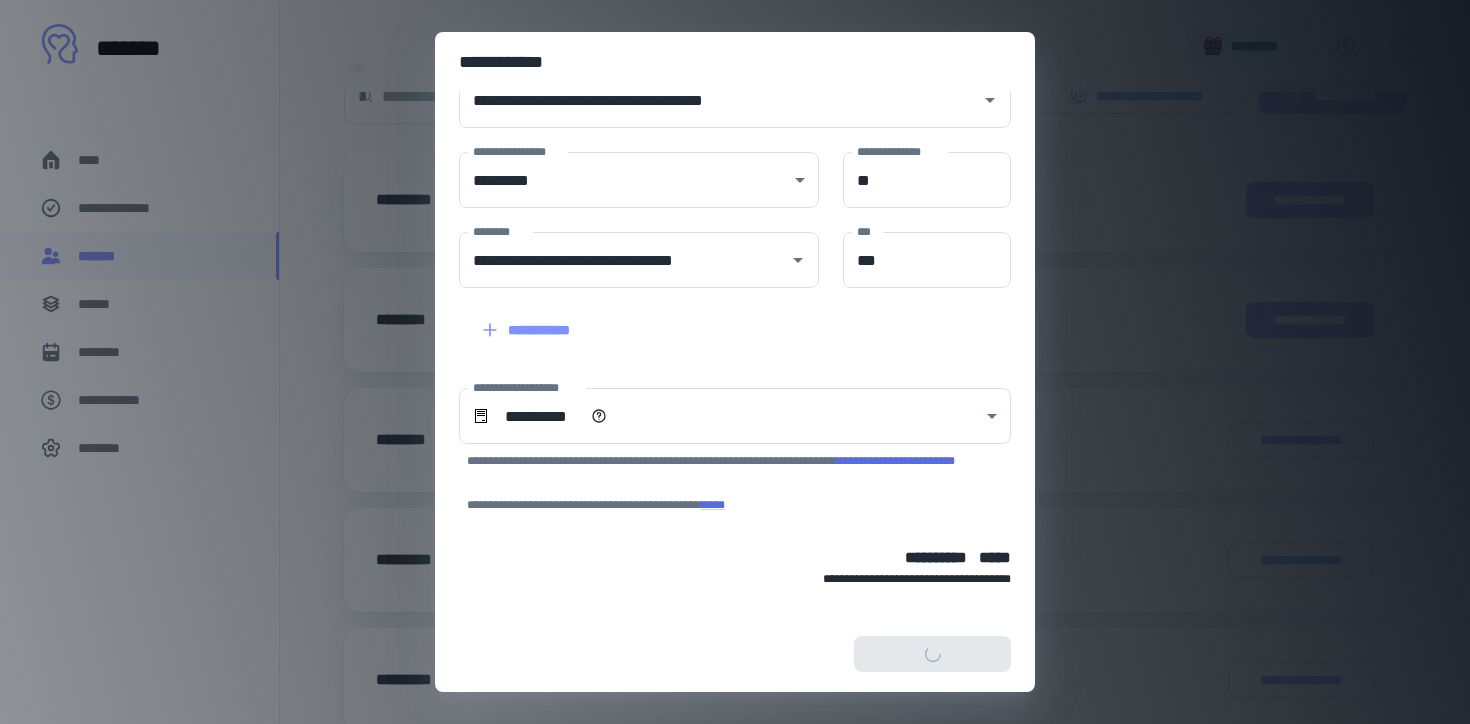 scroll, scrollTop: 258, scrollLeft: 0, axis: vertical 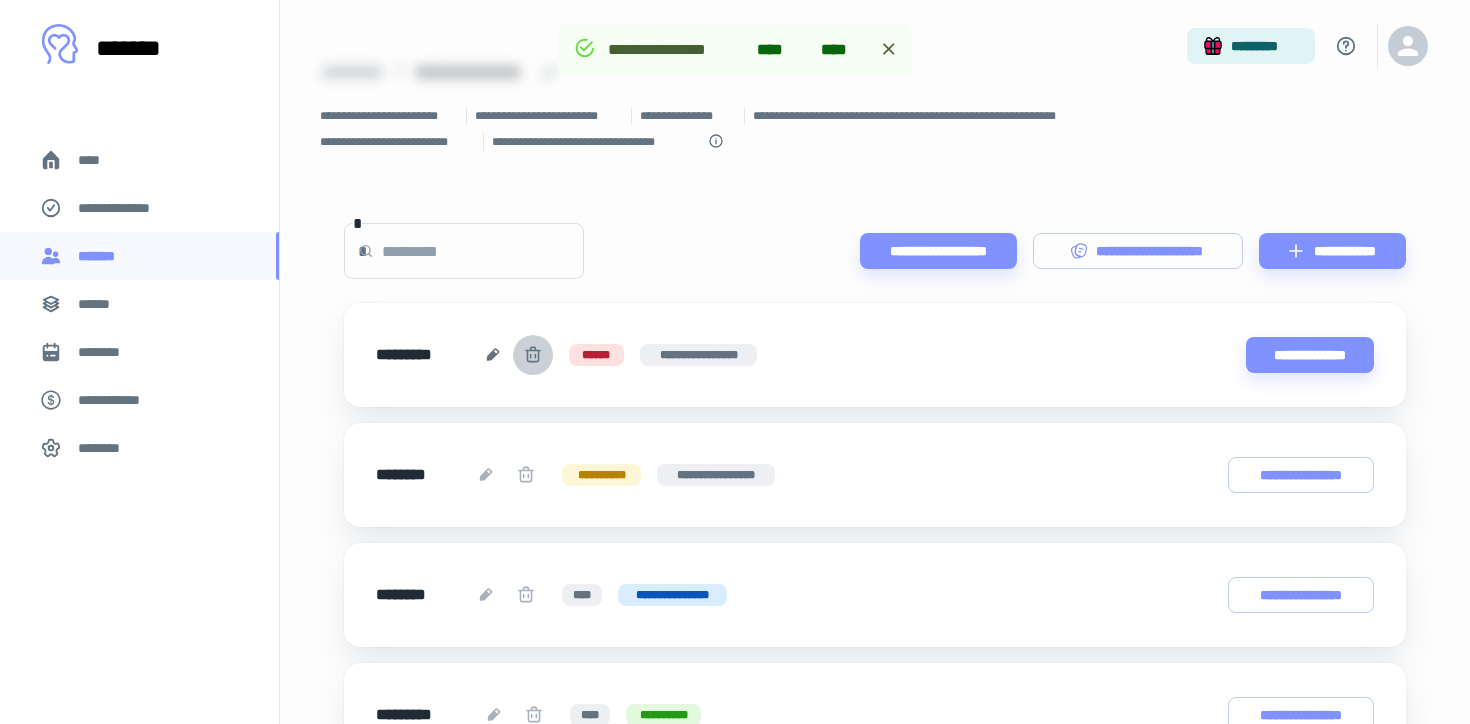 click 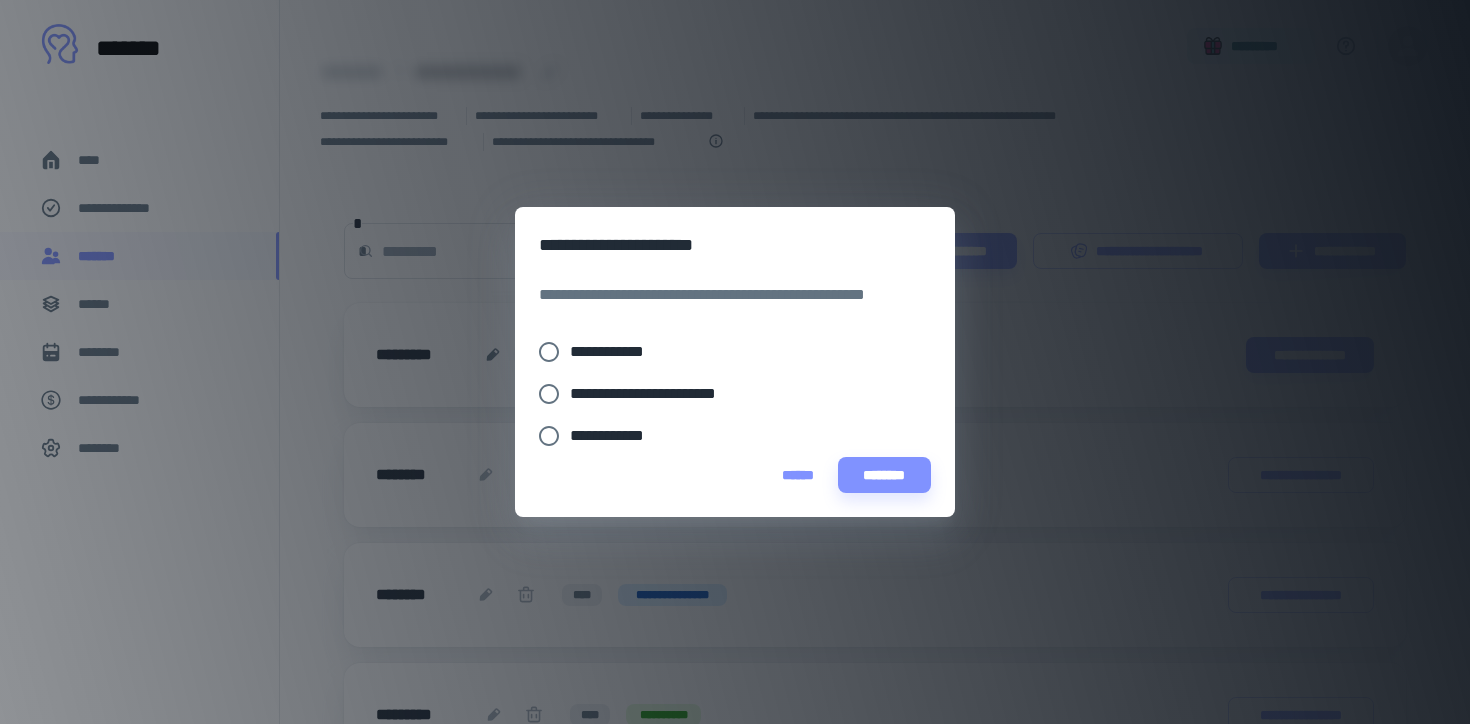 click on "**********" at bounding box center (615, 352) 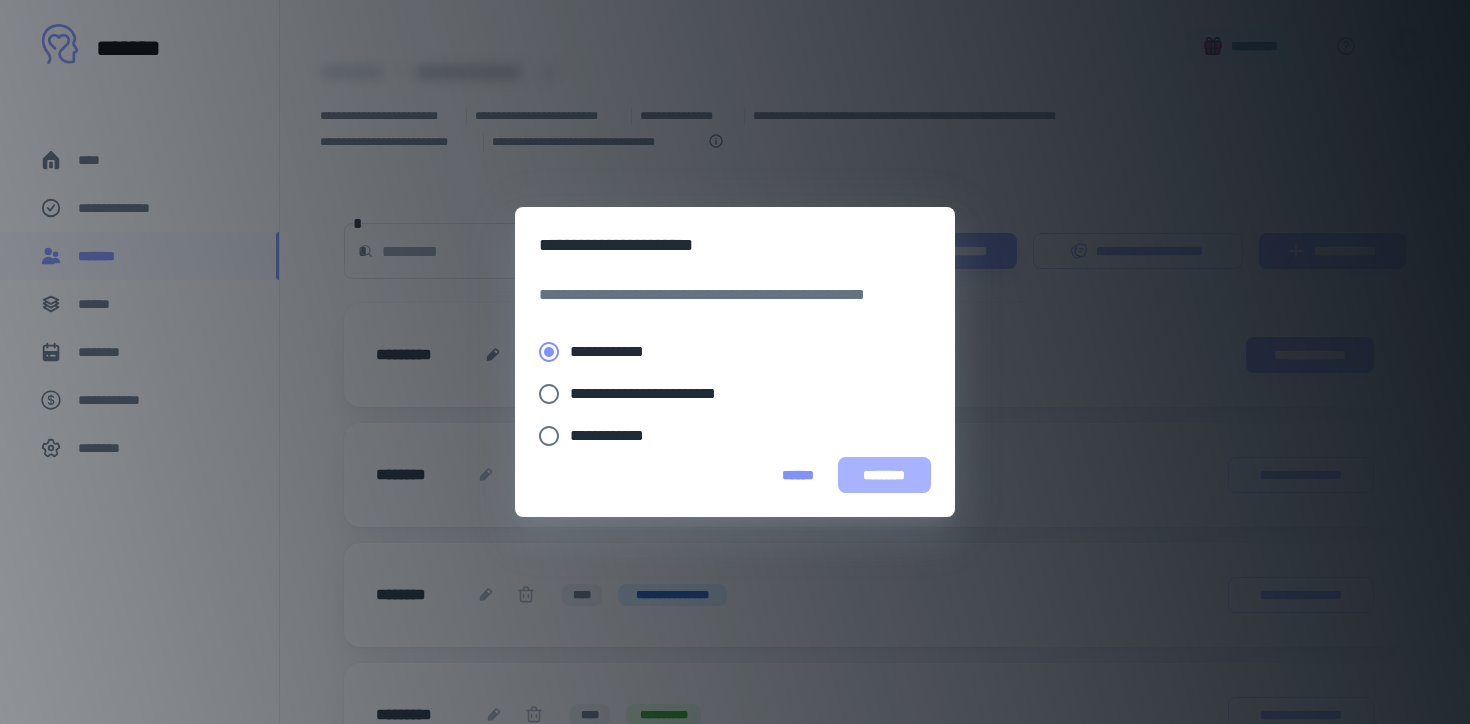 click on "********" at bounding box center (884, 475) 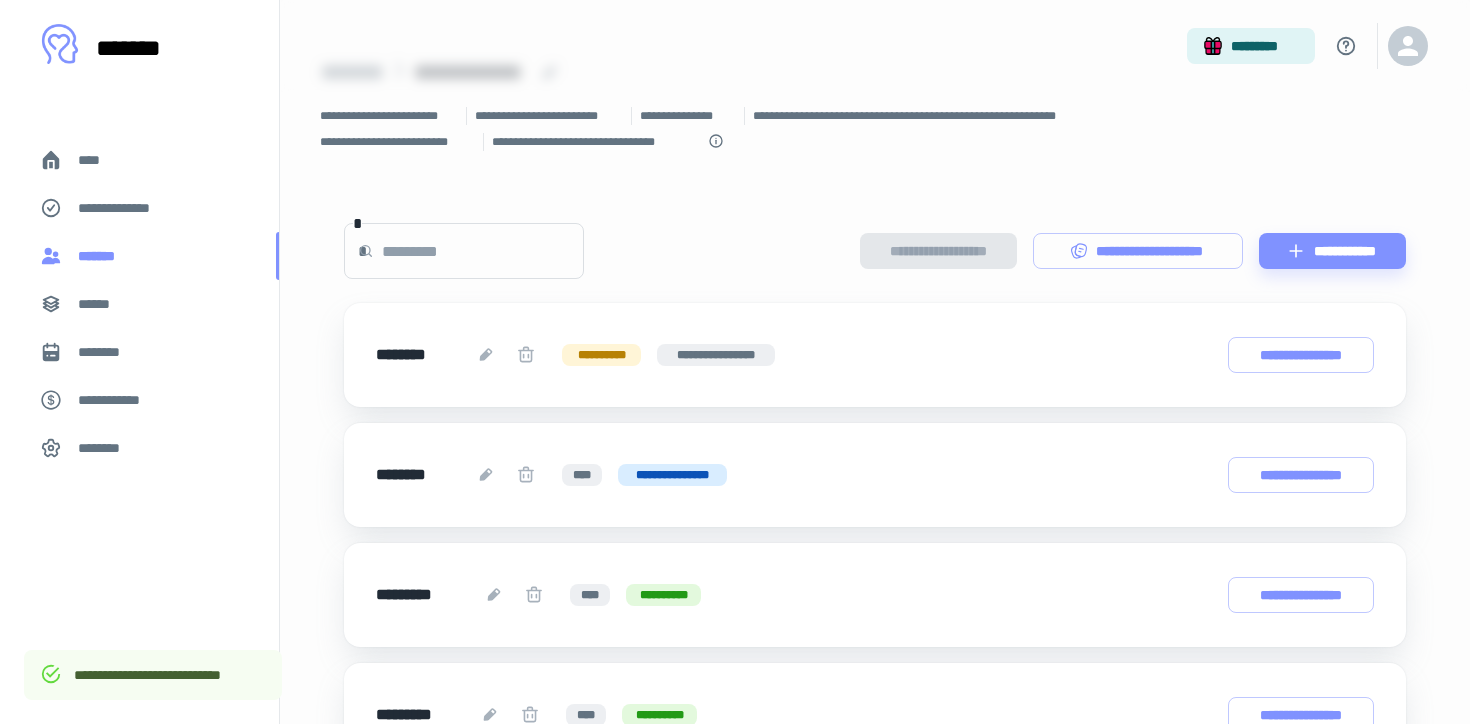 click on "*******" at bounding box center (139, 256) 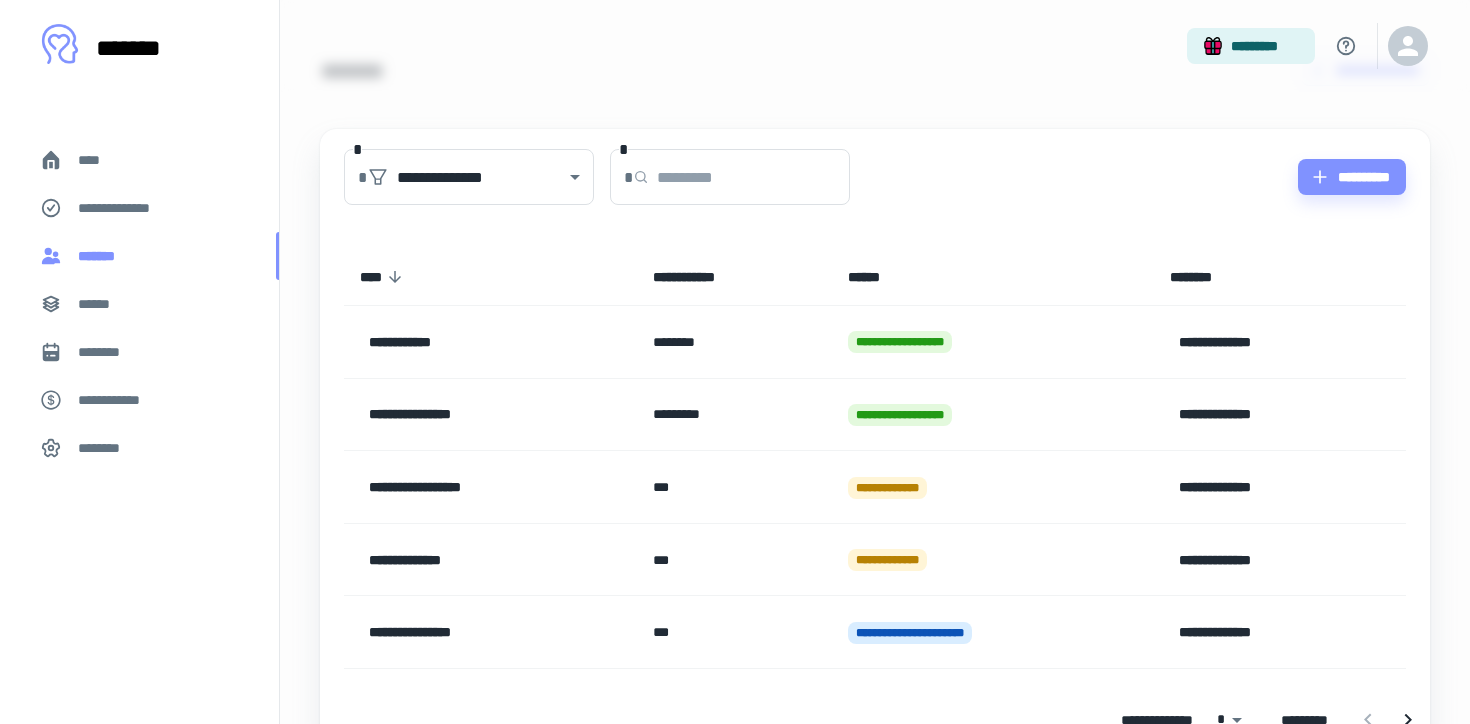 scroll, scrollTop: 0, scrollLeft: 0, axis: both 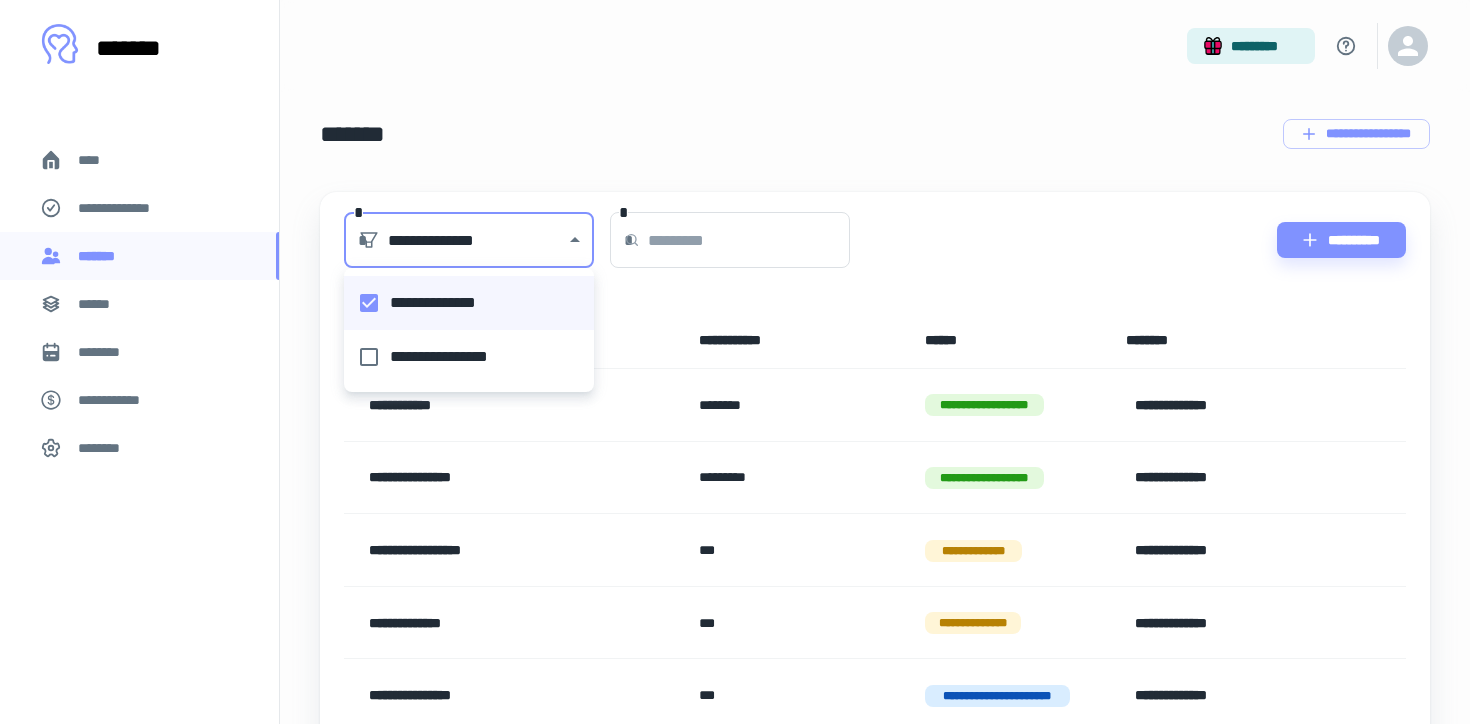 click on "**********" at bounding box center [735, 362] 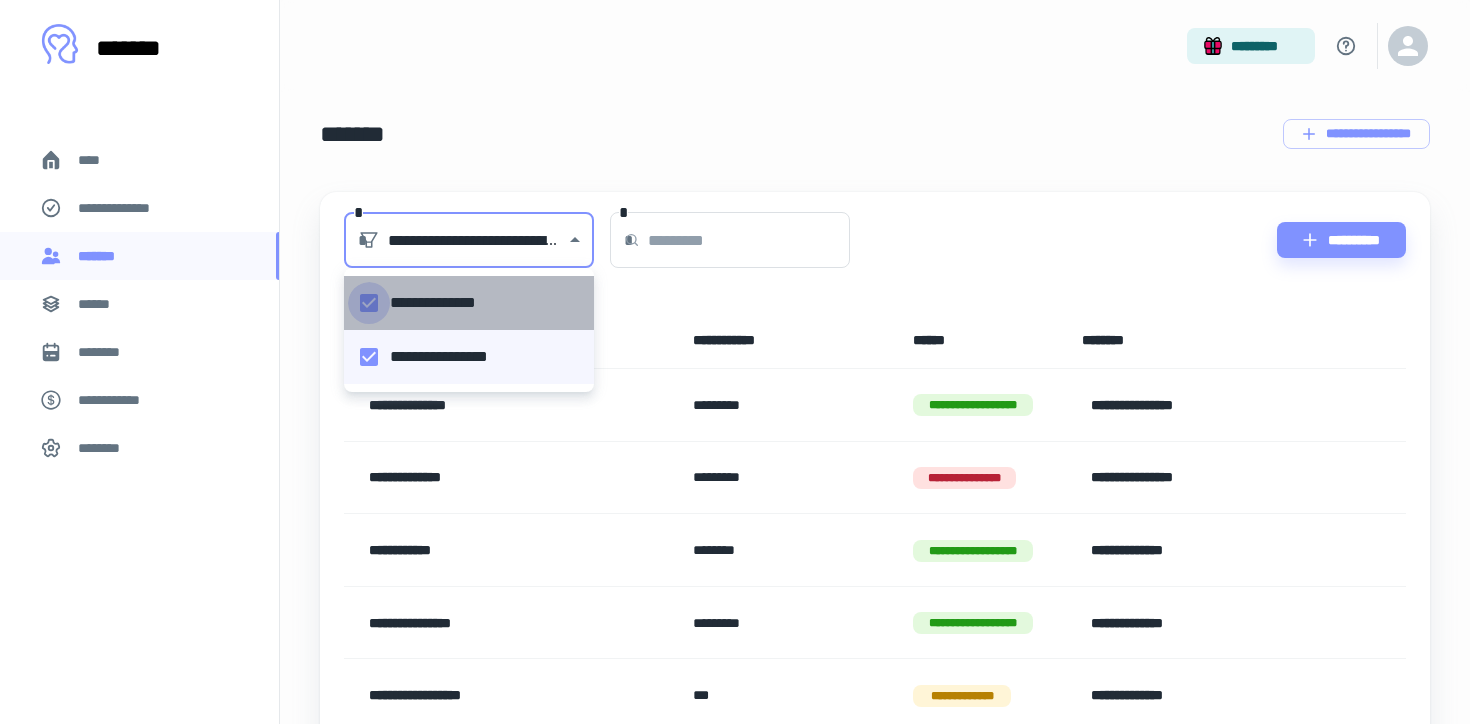 type on "**********" 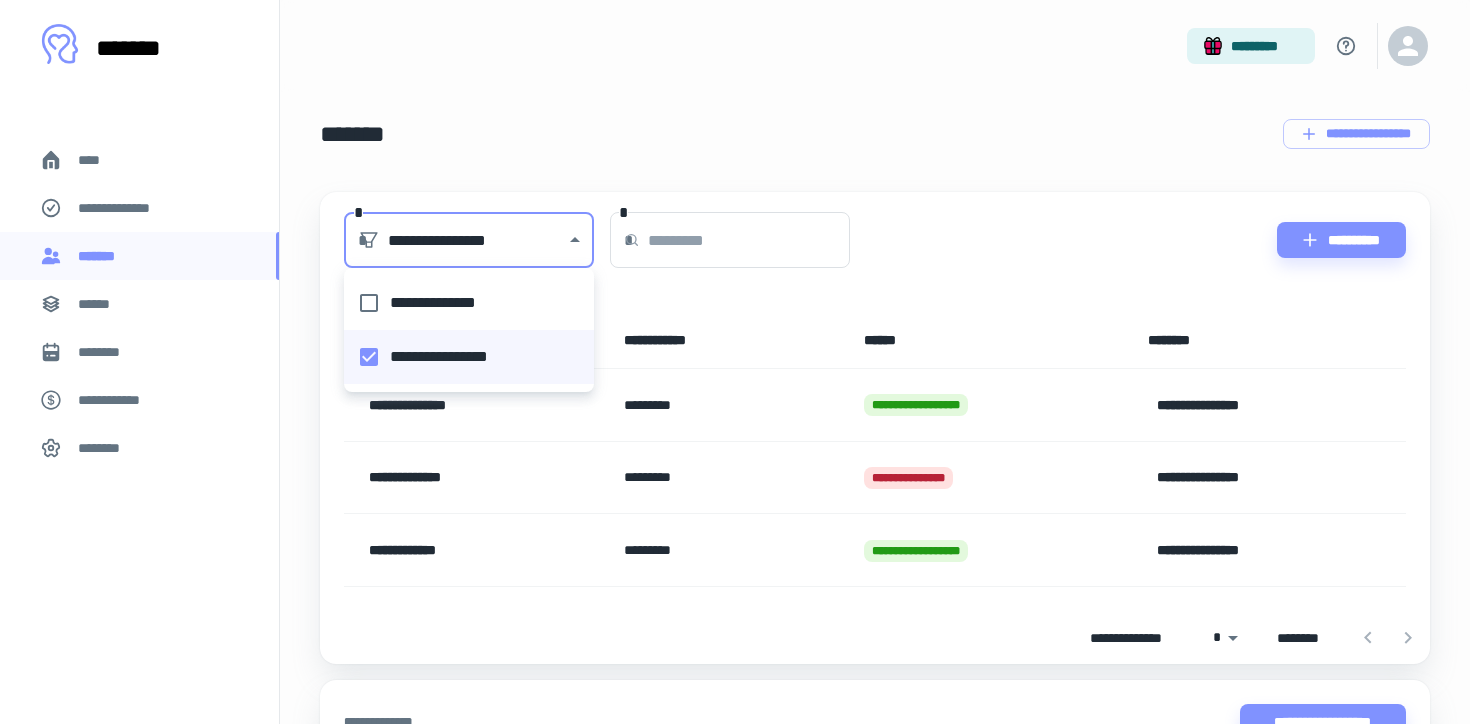 click at bounding box center (735, 362) 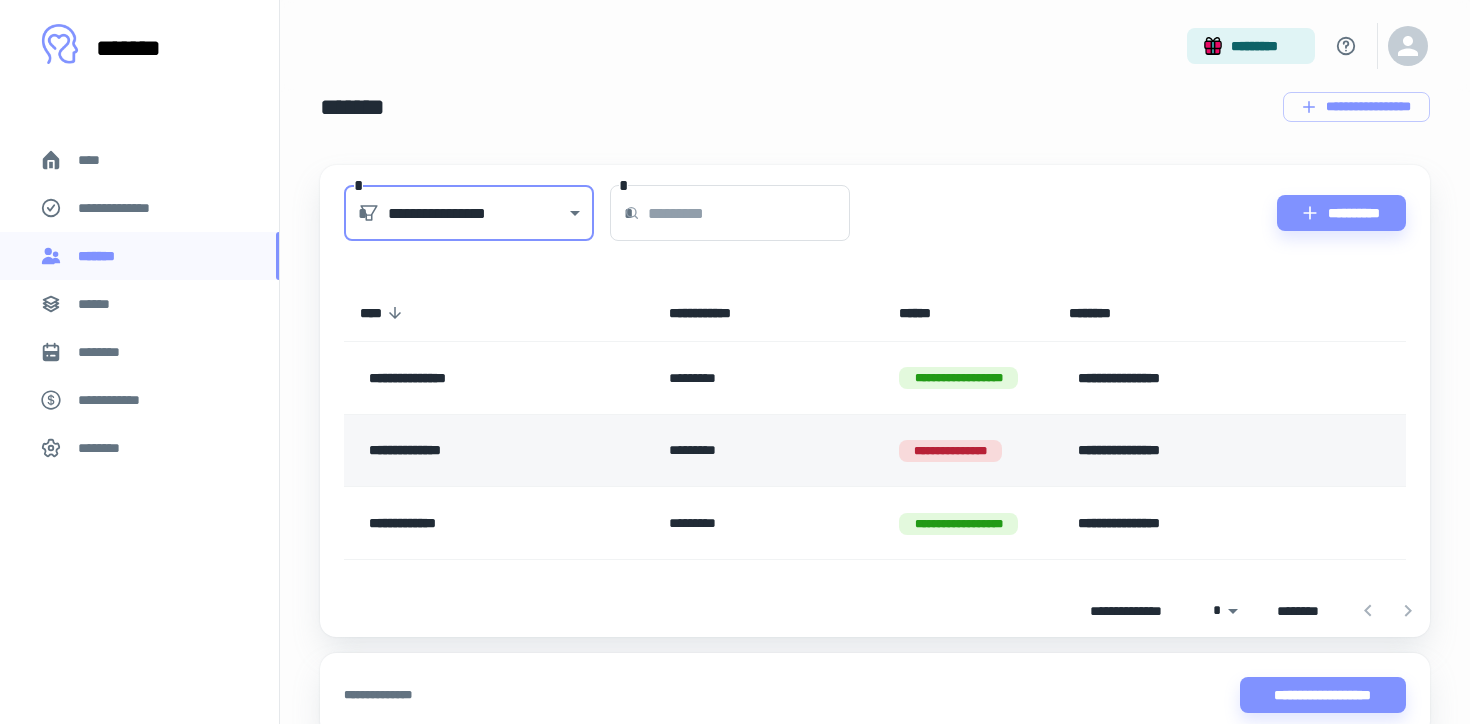 scroll, scrollTop: 0, scrollLeft: 0, axis: both 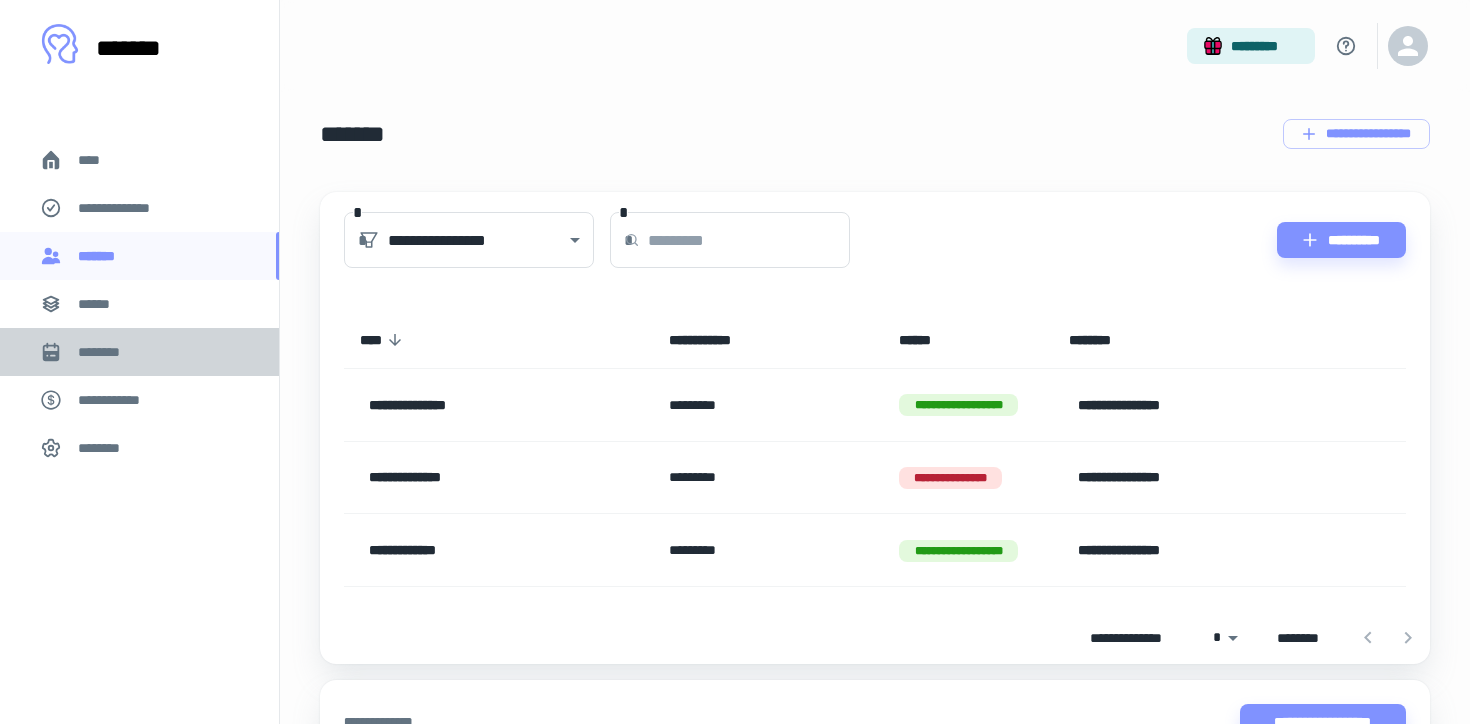 click on "********" at bounding box center (107, 352) 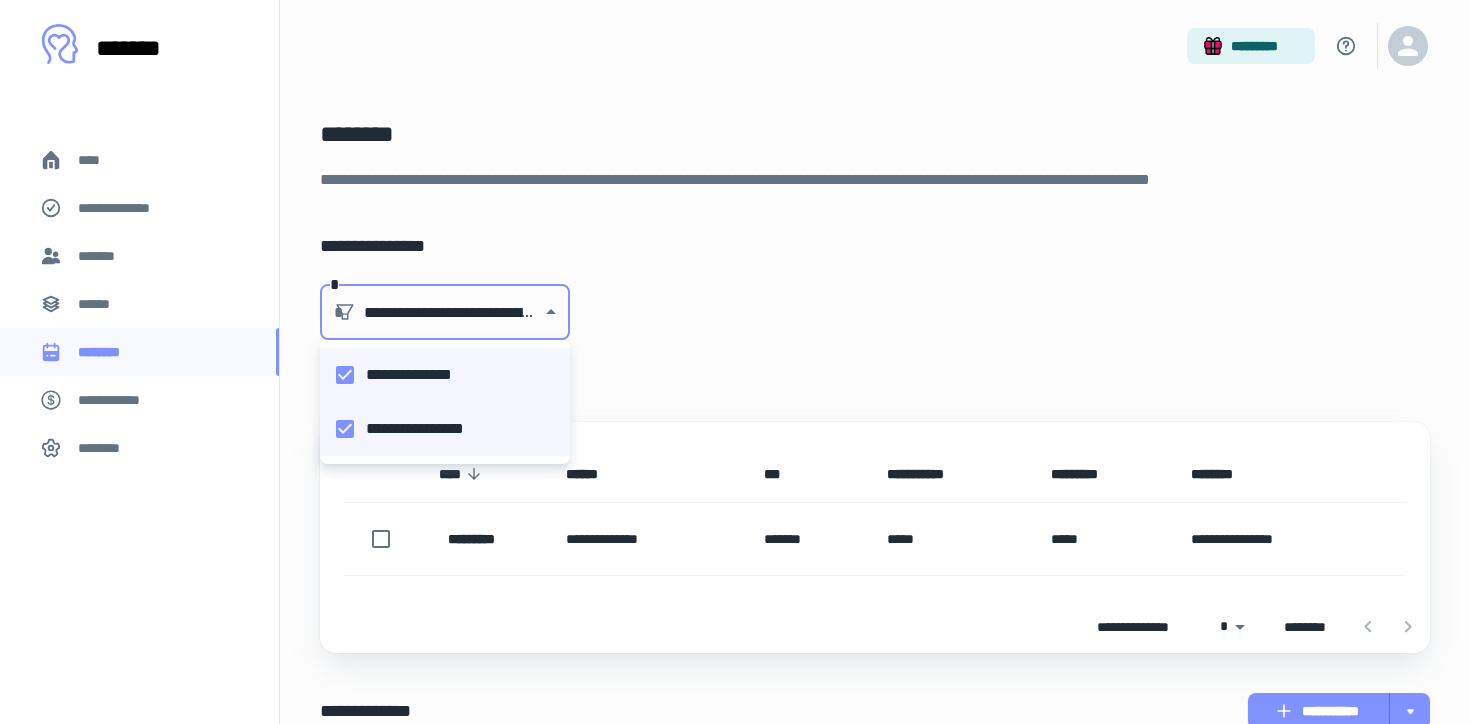 click on "**********" at bounding box center (735, 362) 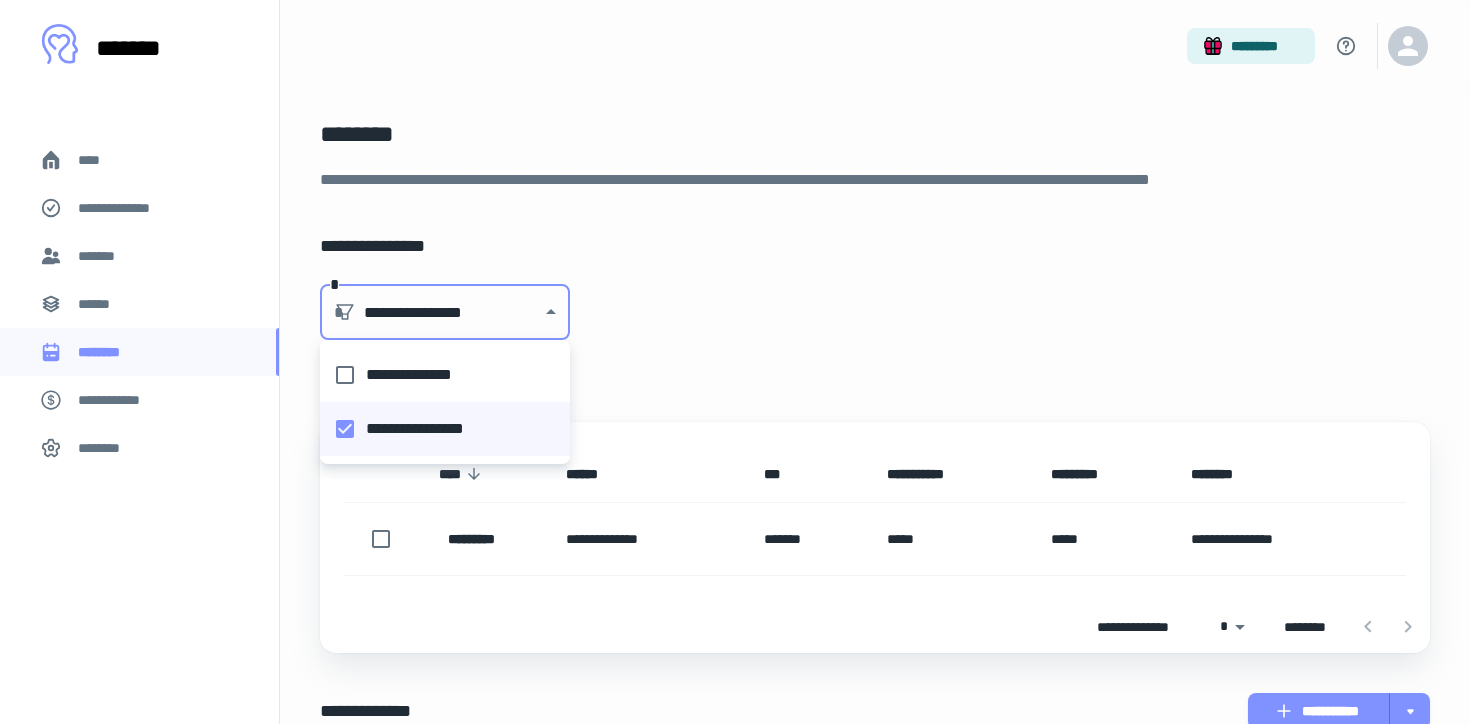 click at bounding box center [735, 362] 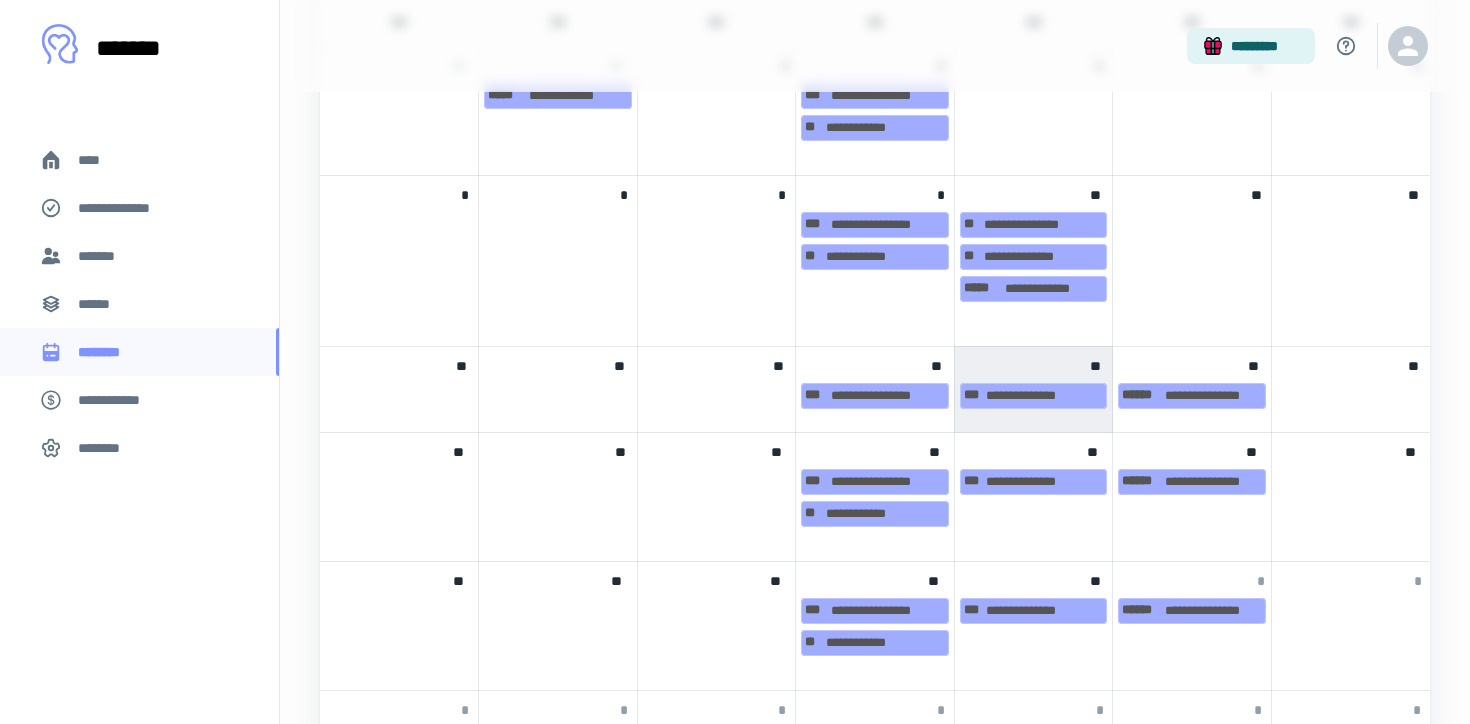 scroll, scrollTop: 819, scrollLeft: 0, axis: vertical 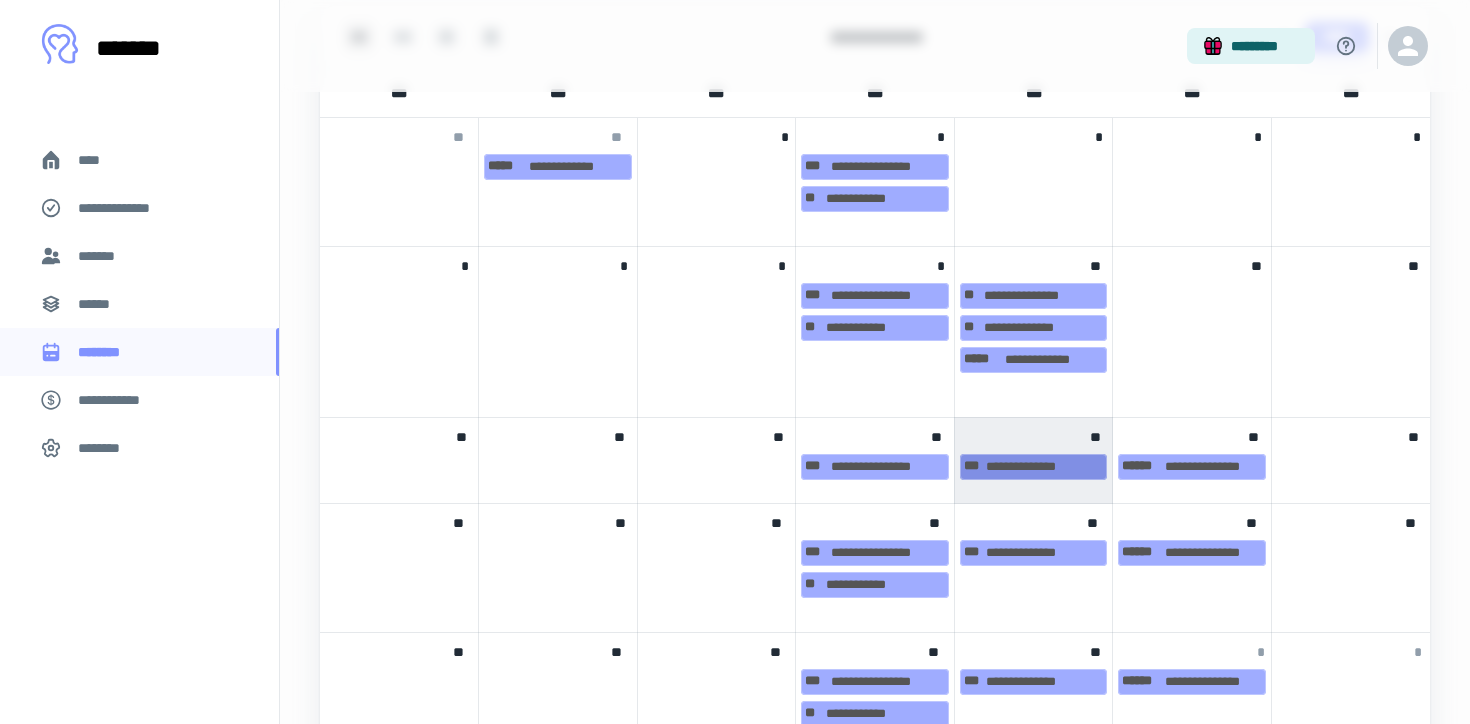 click on "**********" at bounding box center (1034, 467) 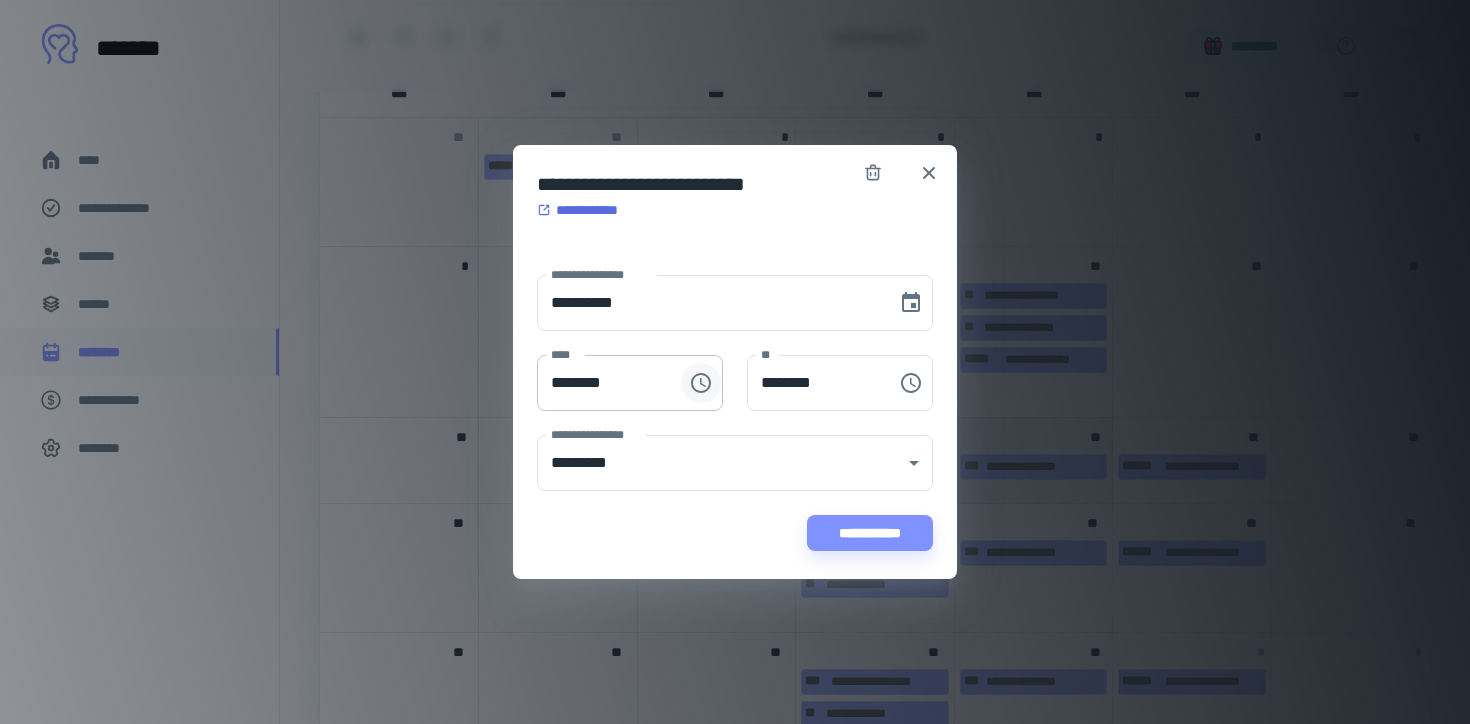 click 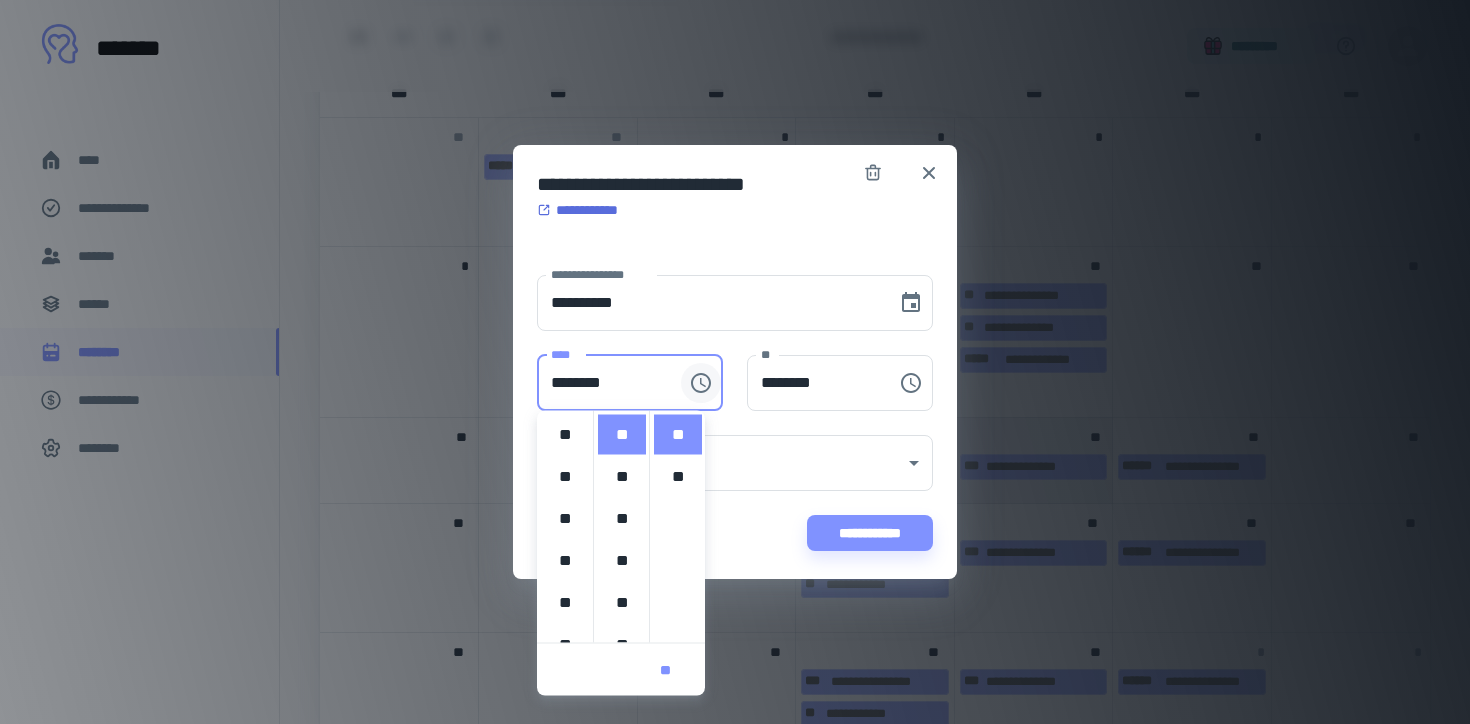 scroll, scrollTop: 462, scrollLeft: 0, axis: vertical 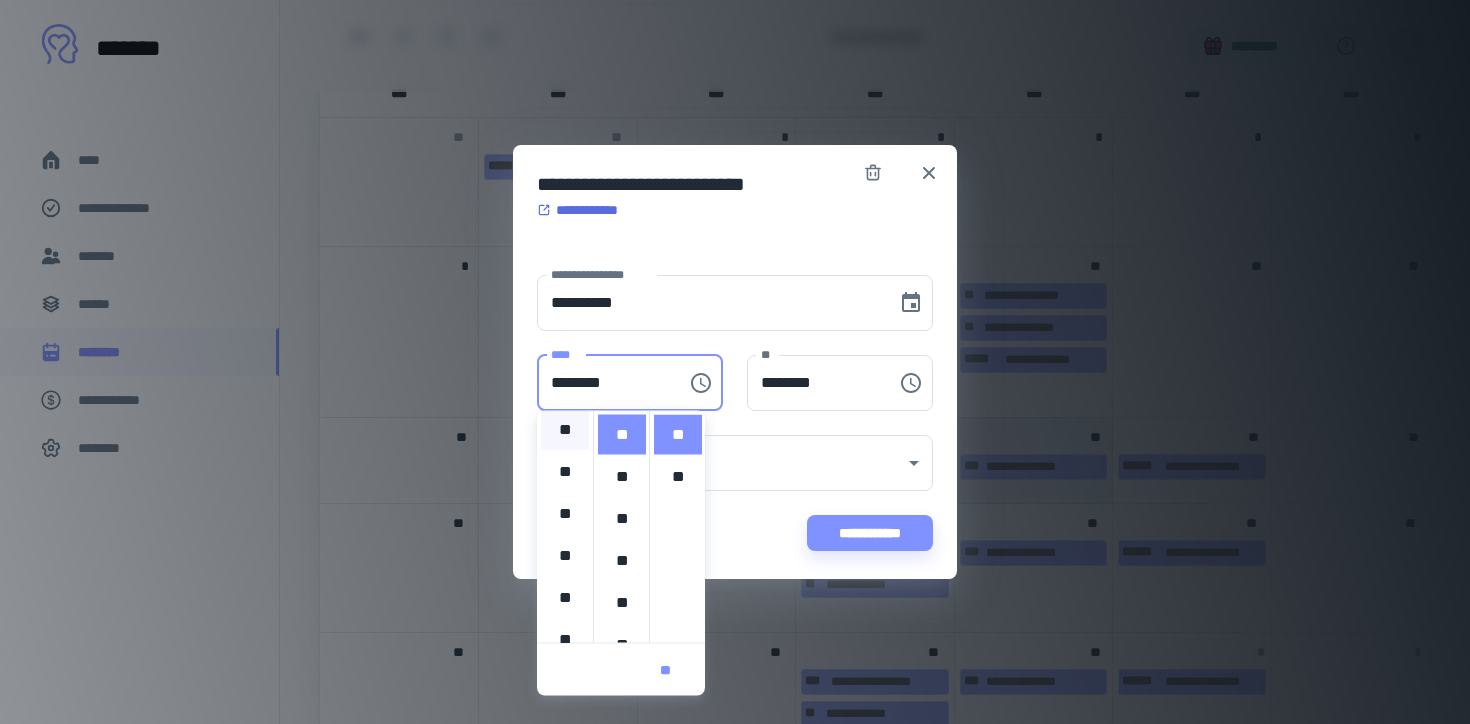 click on "**" at bounding box center [565, 430] 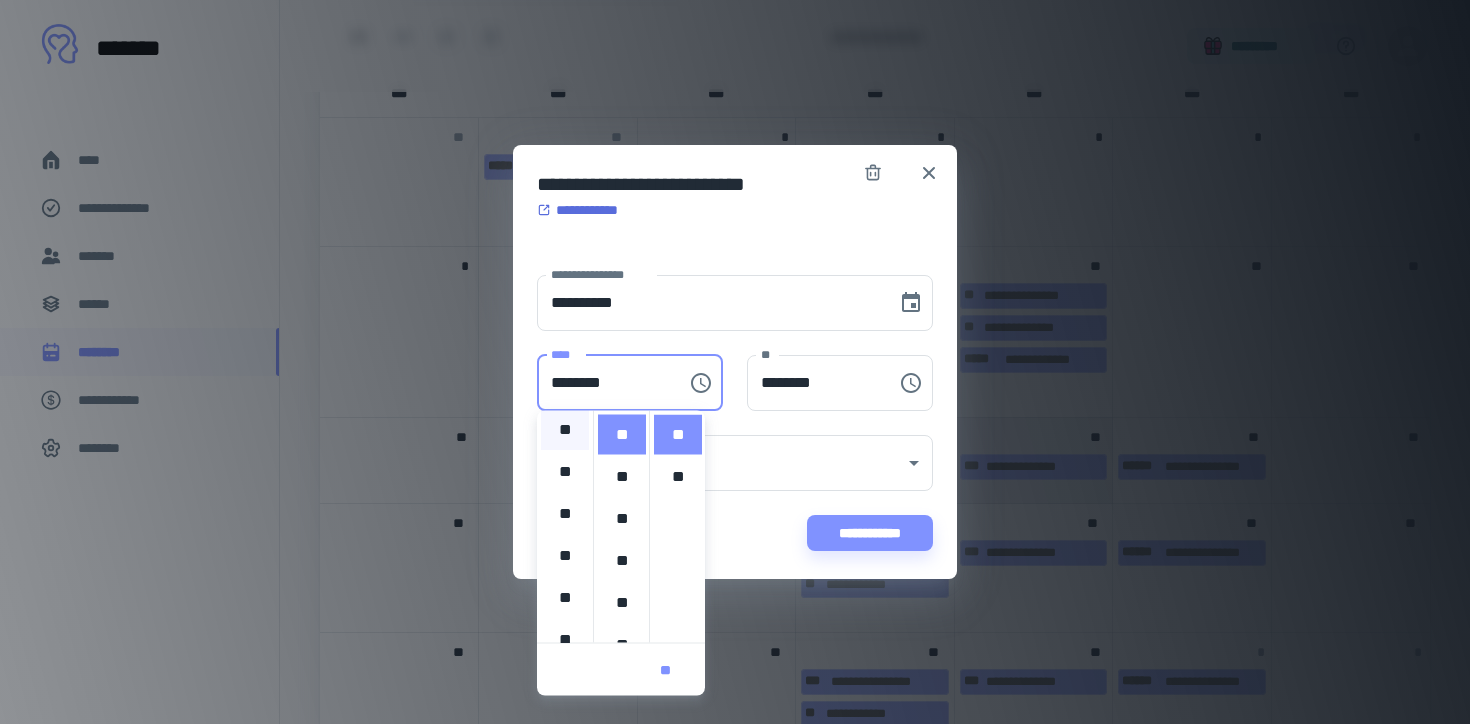 type on "********" 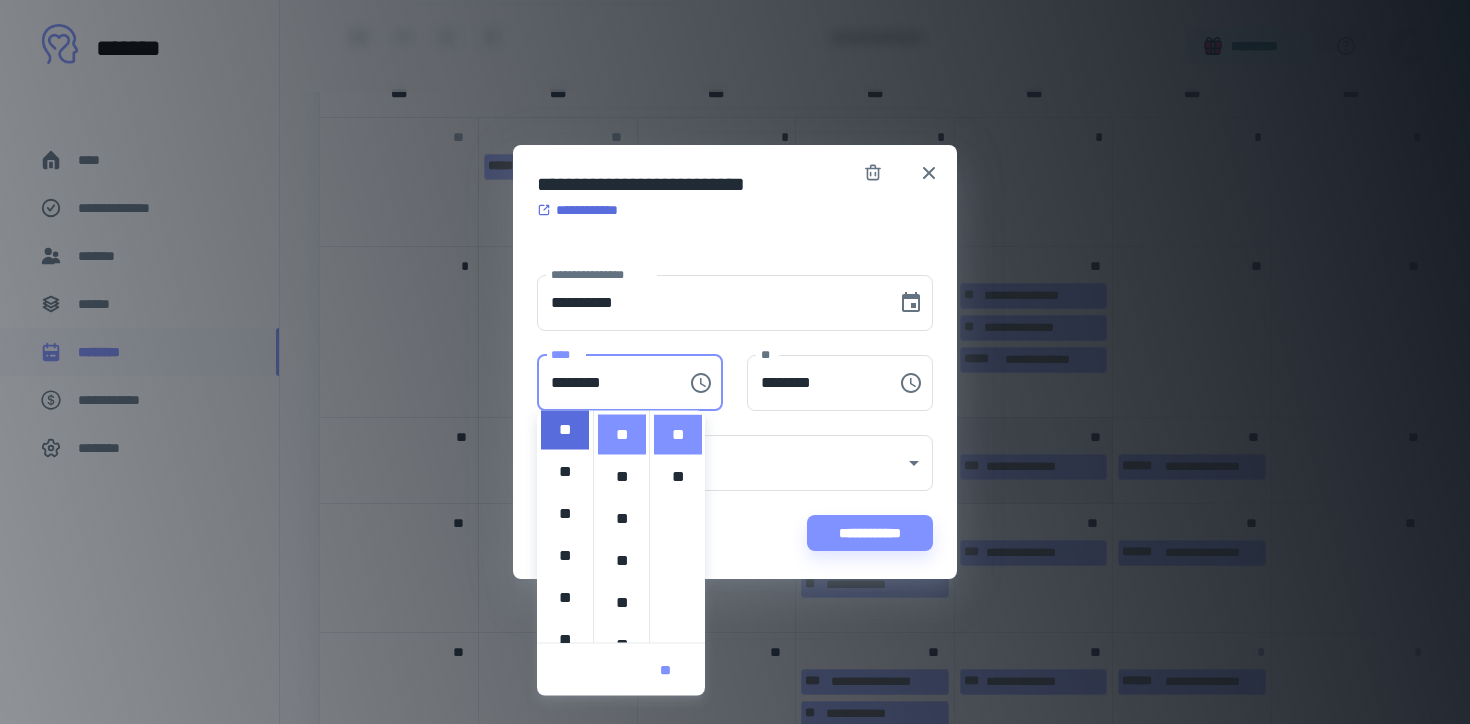 scroll, scrollTop: 126, scrollLeft: 0, axis: vertical 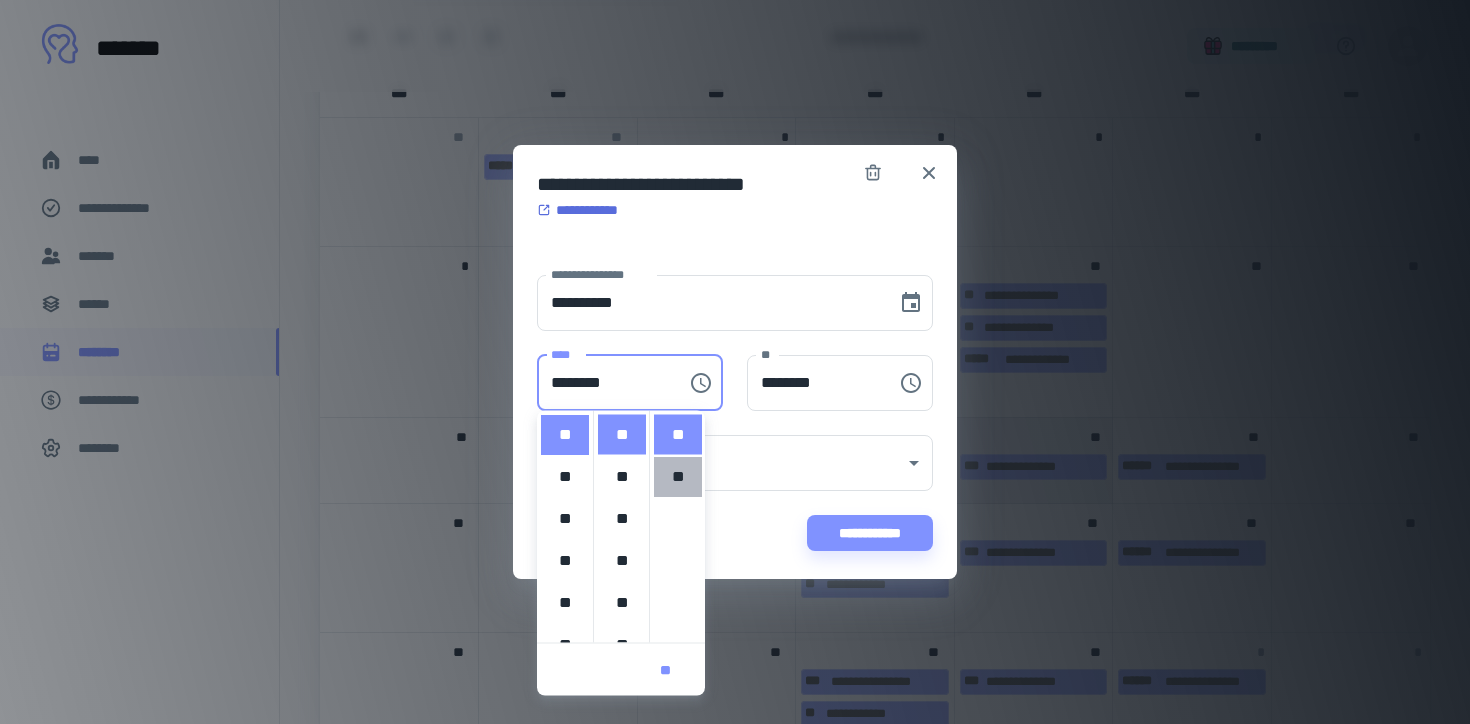click on "**" at bounding box center [678, 477] 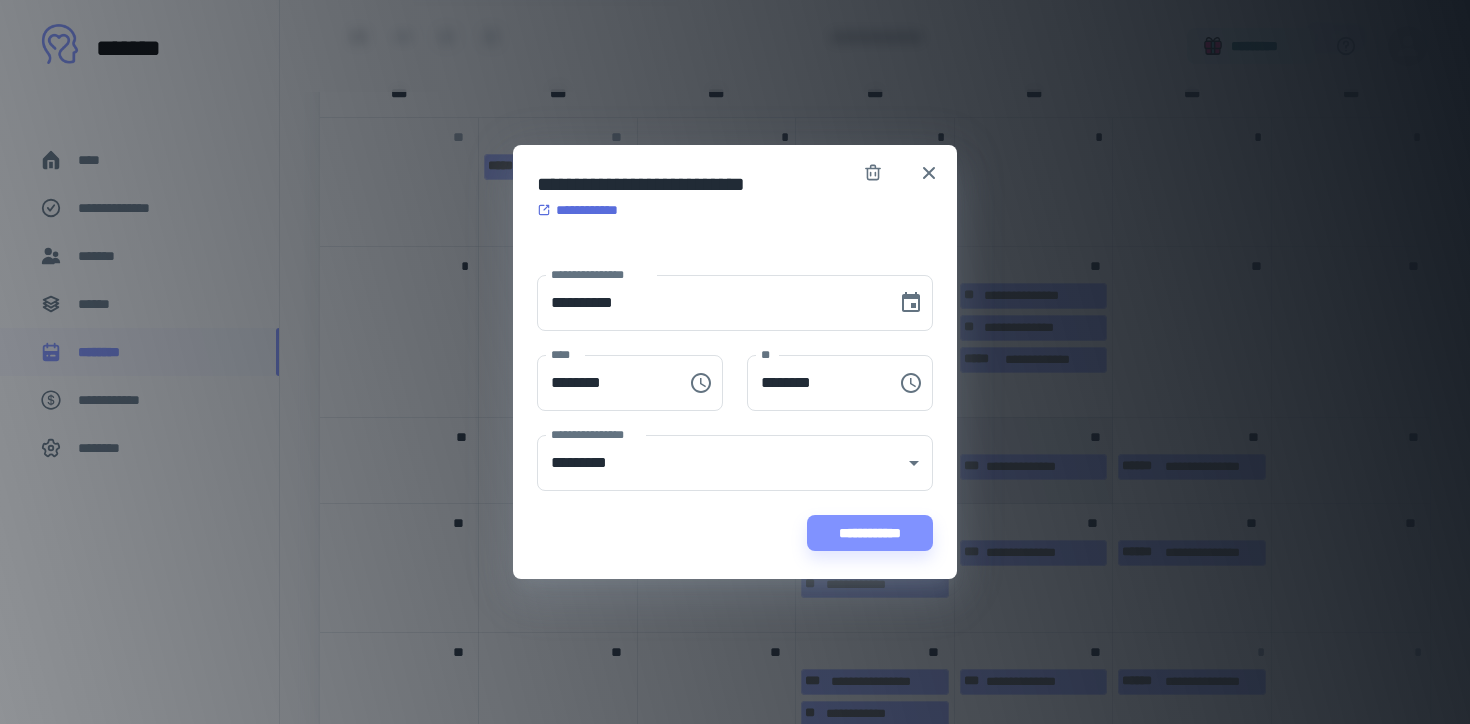 scroll, scrollTop: 42, scrollLeft: 0, axis: vertical 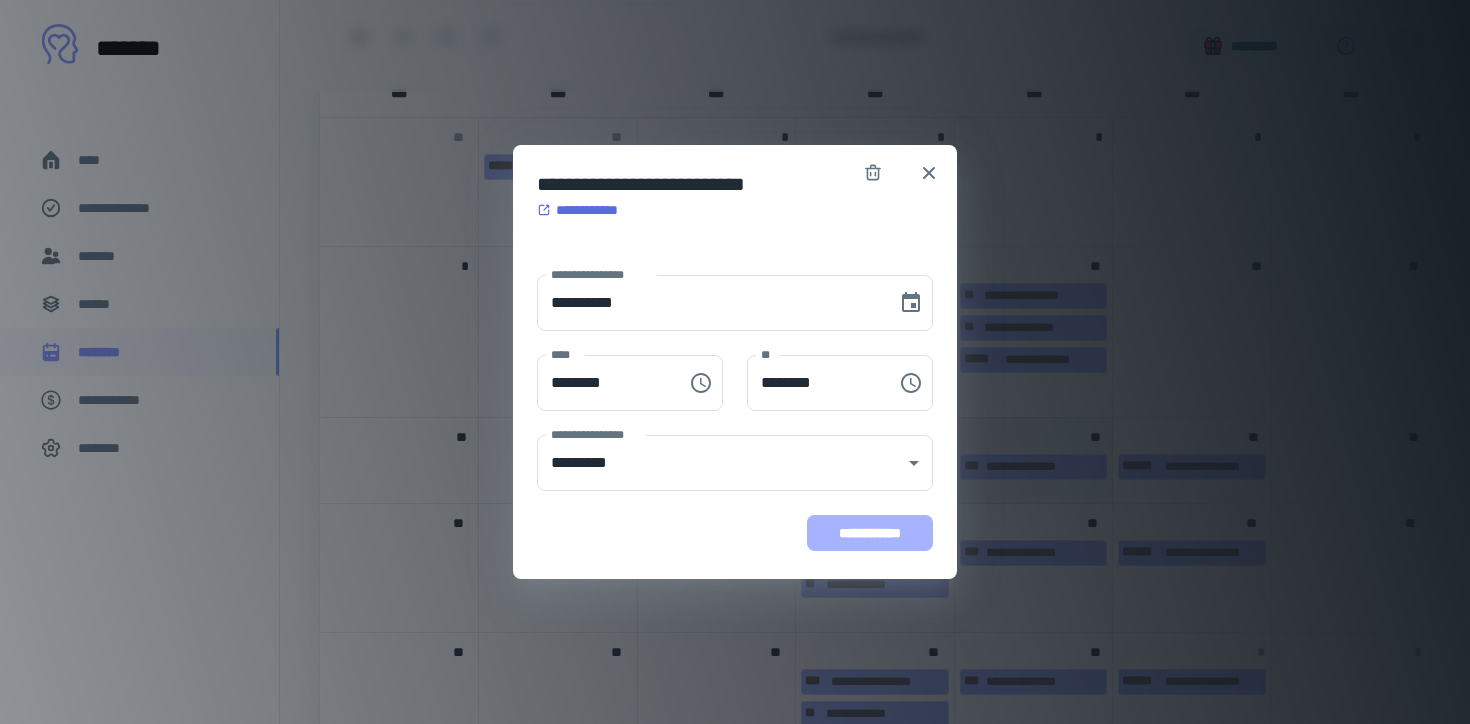 click on "**********" at bounding box center [870, 533] 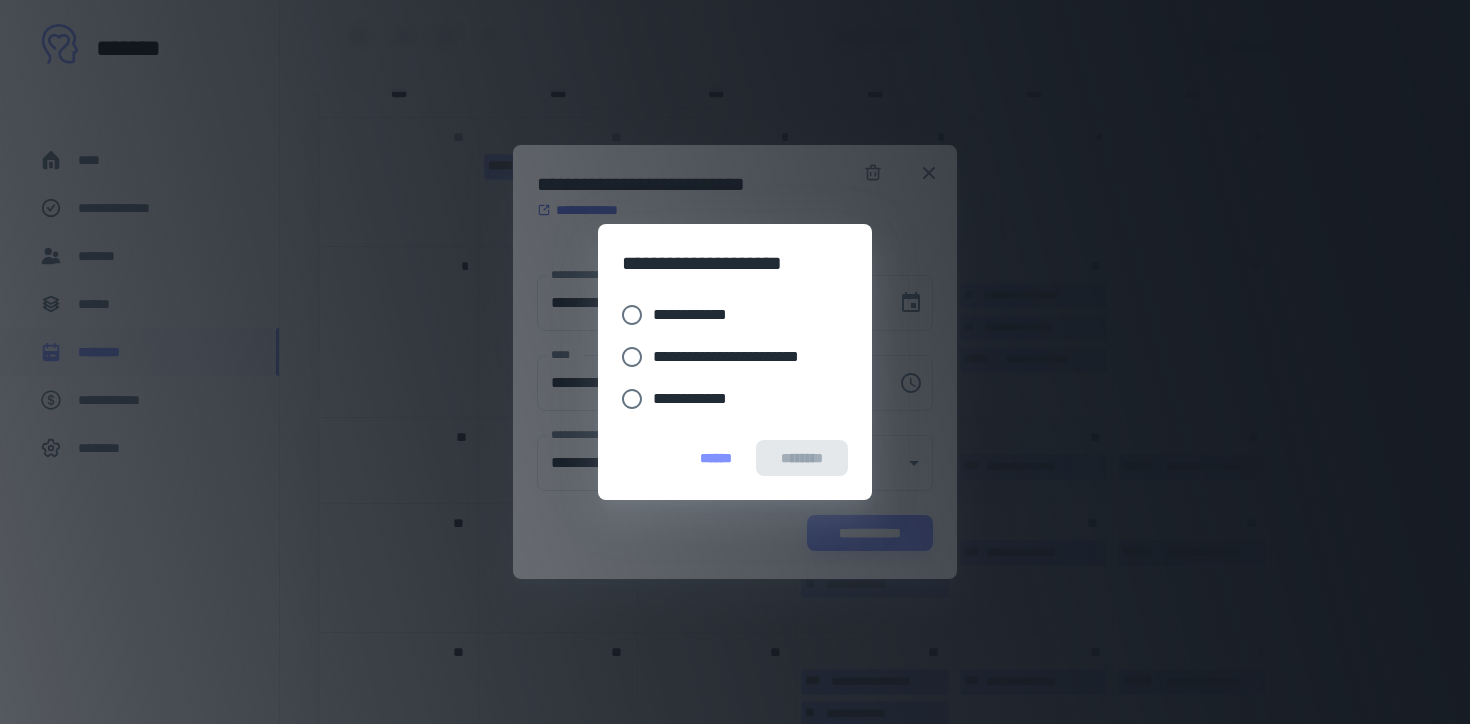 click on "**********" at bounding box center (698, 315) 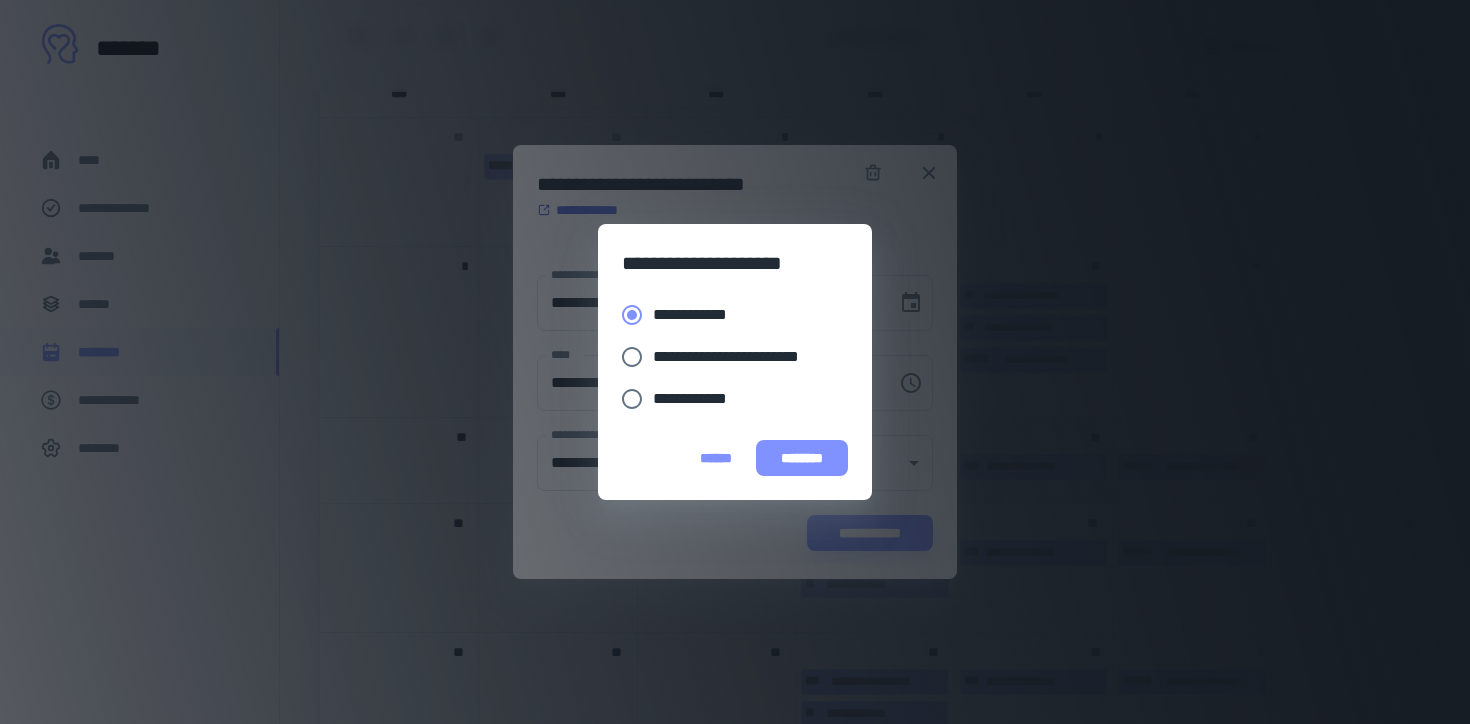 click on "********" at bounding box center [802, 458] 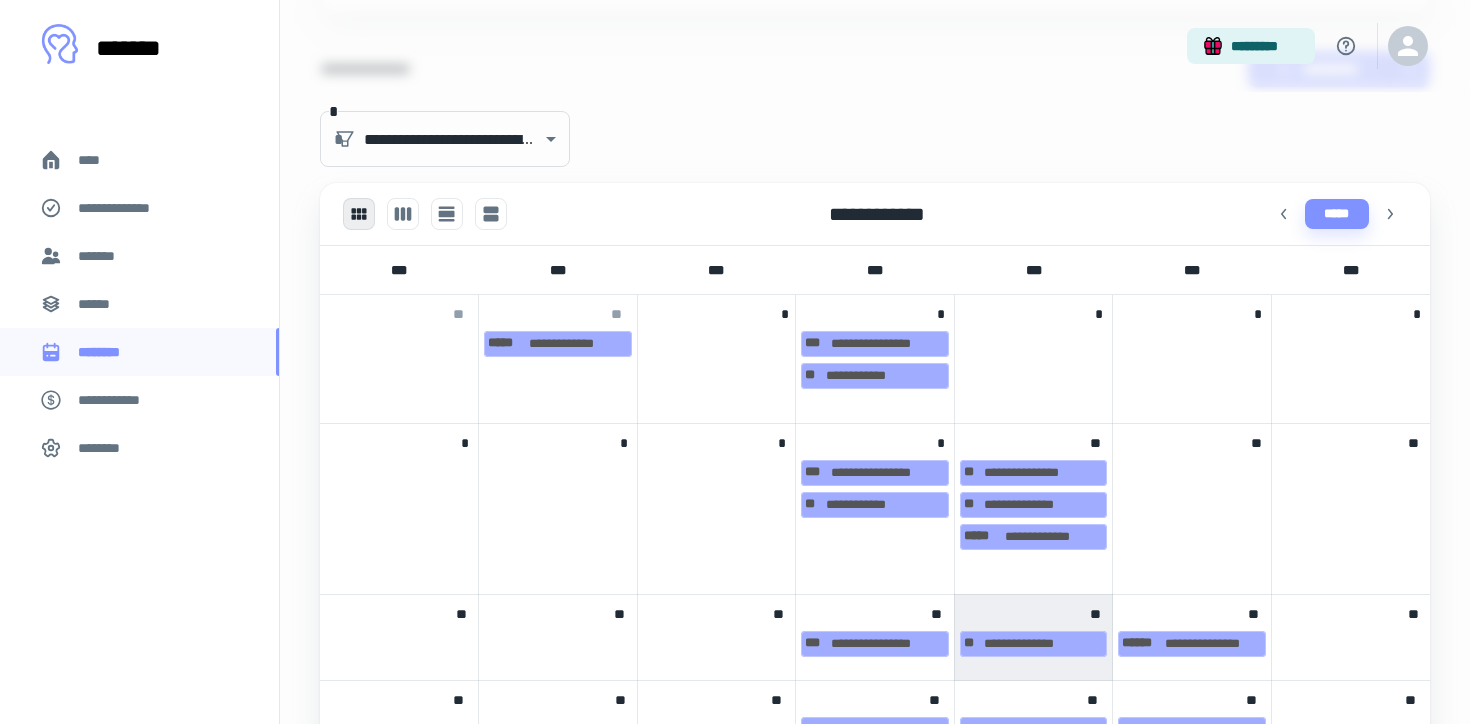 scroll, scrollTop: 997, scrollLeft: 0, axis: vertical 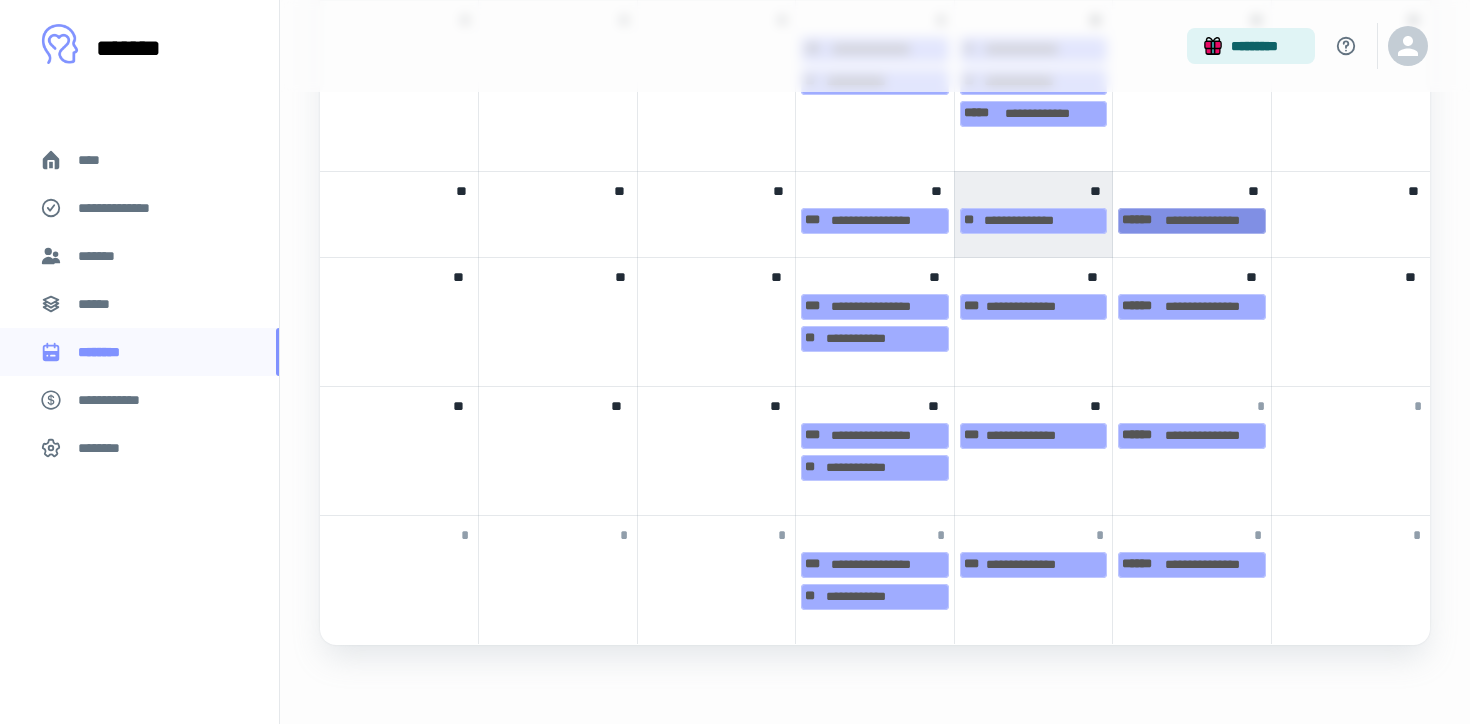 click on "**********" at bounding box center [1192, 221] 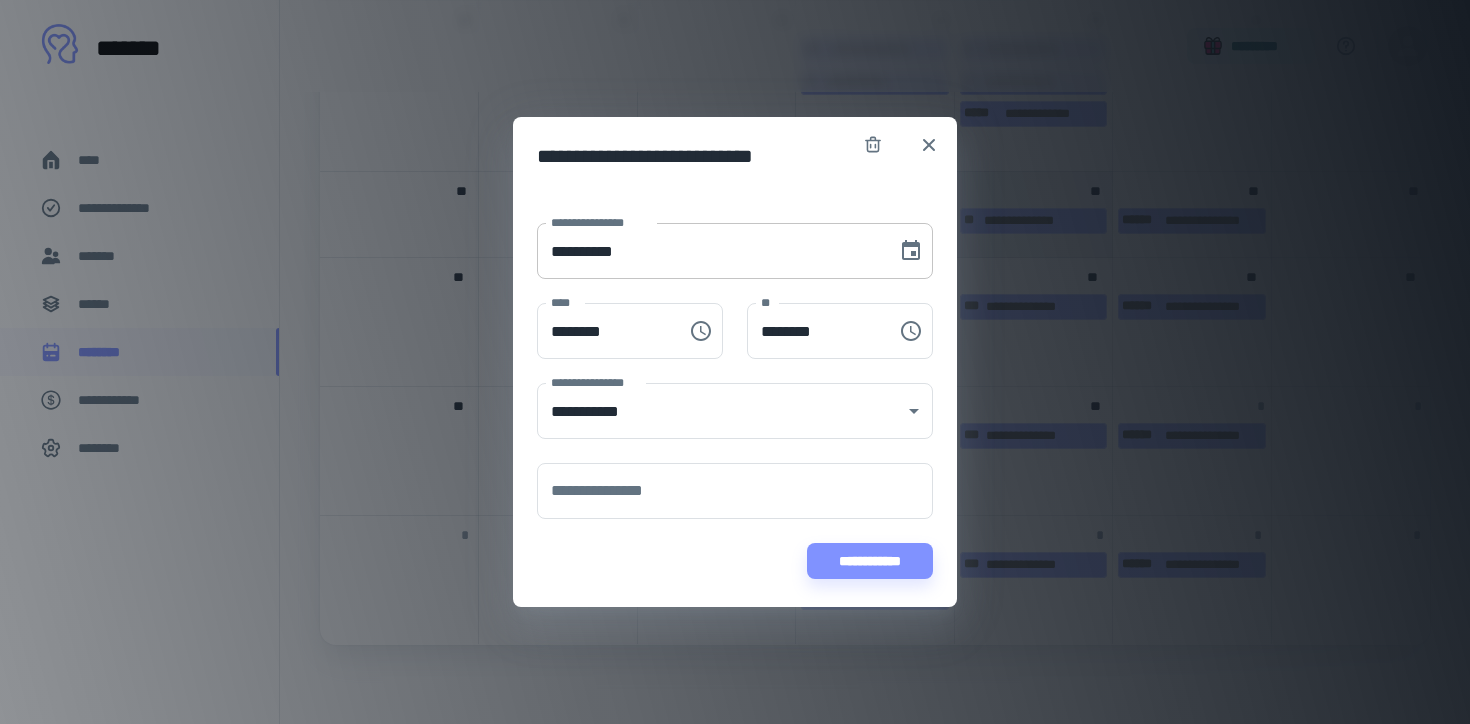click on "**********" at bounding box center (710, 251) 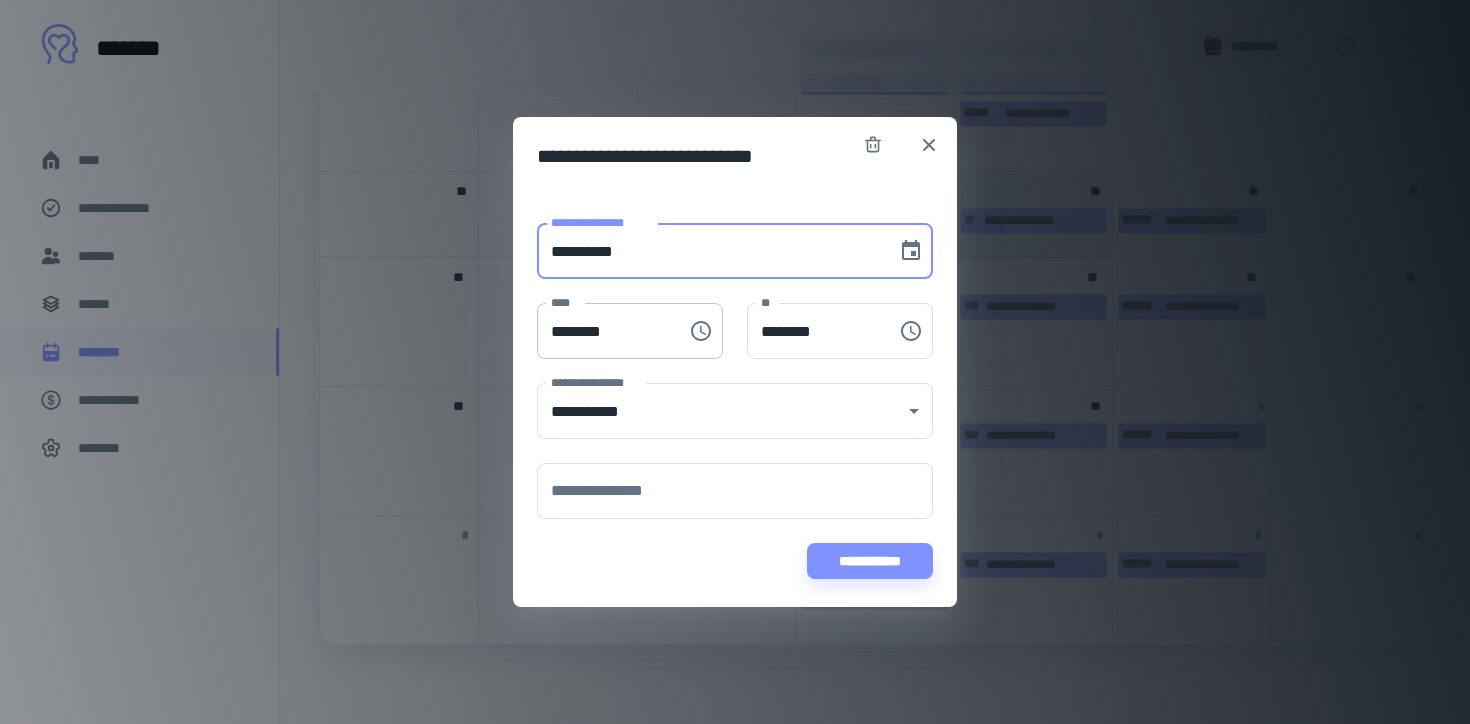 type on "**********" 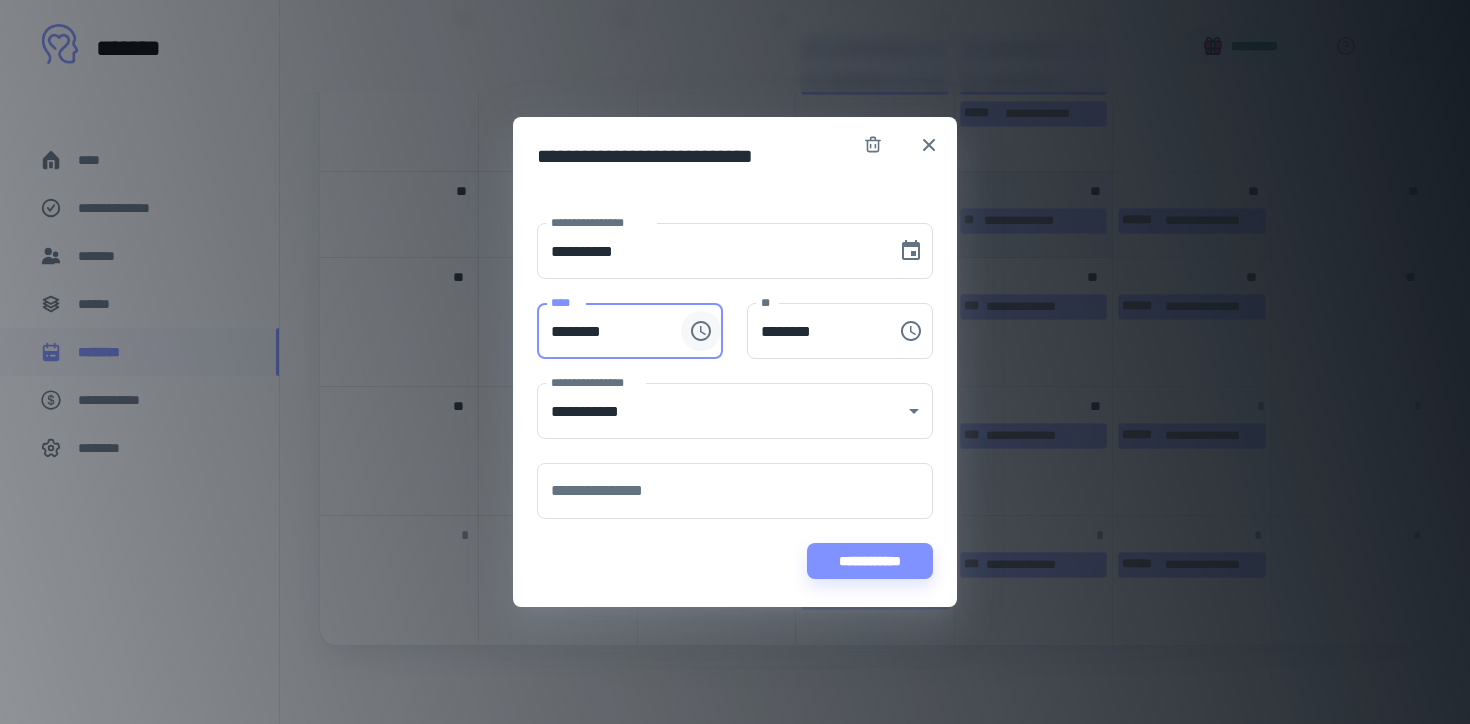 click 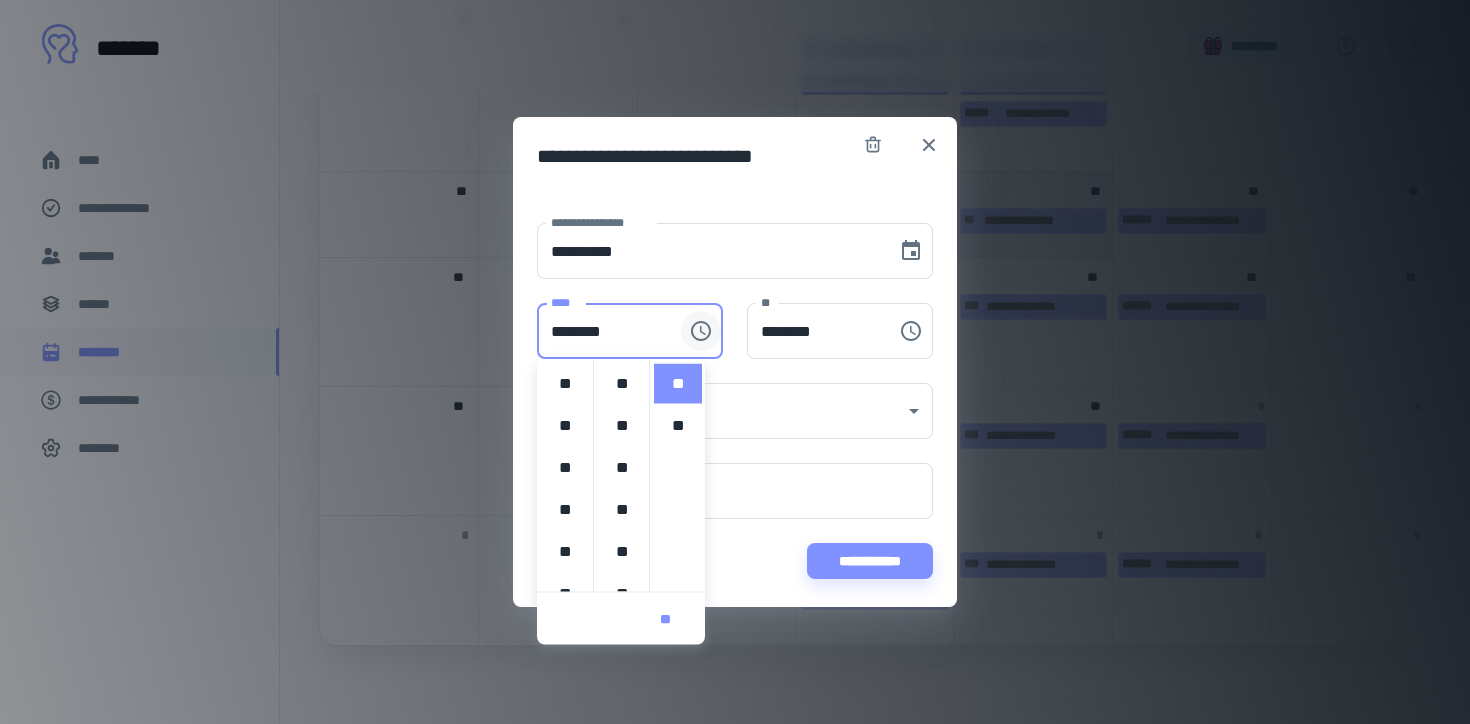 scroll, scrollTop: 462, scrollLeft: 0, axis: vertical 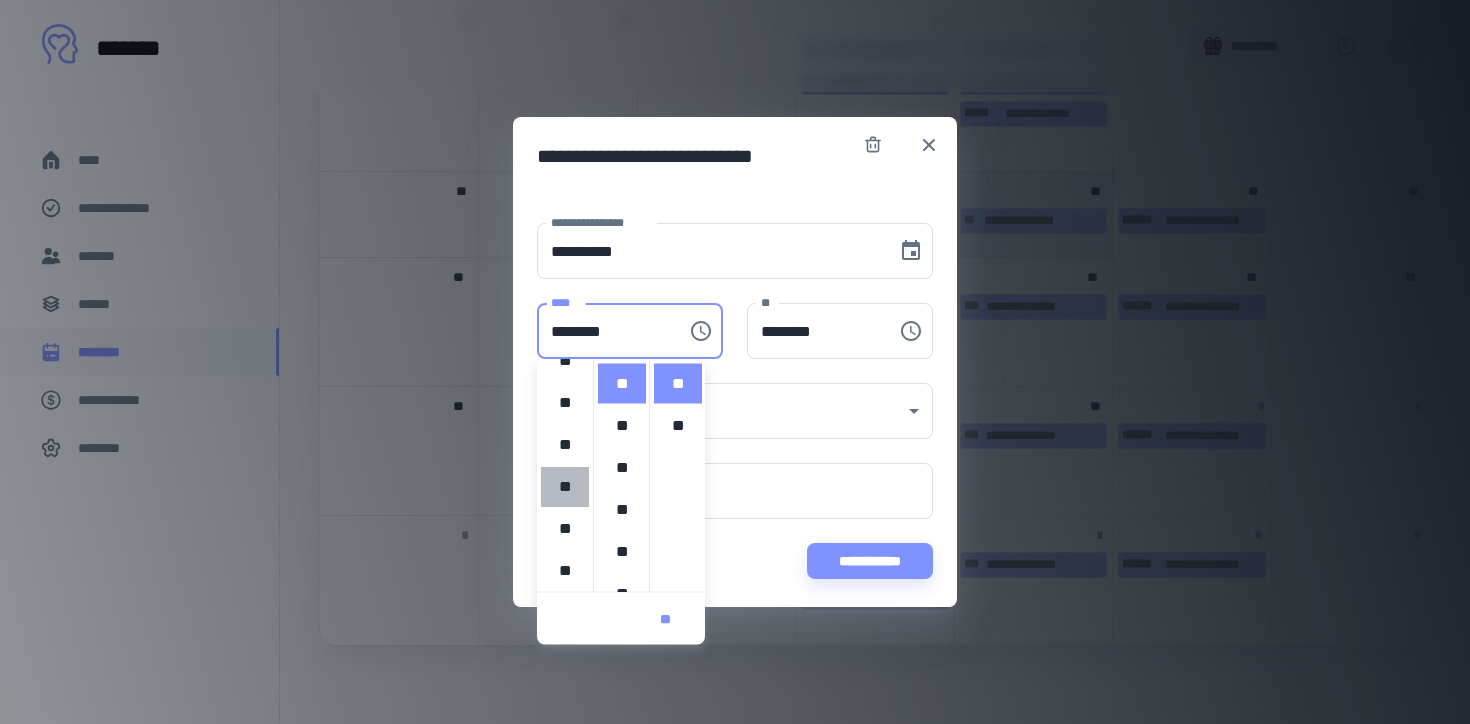 click on "**" at bounding box center (565, 487) 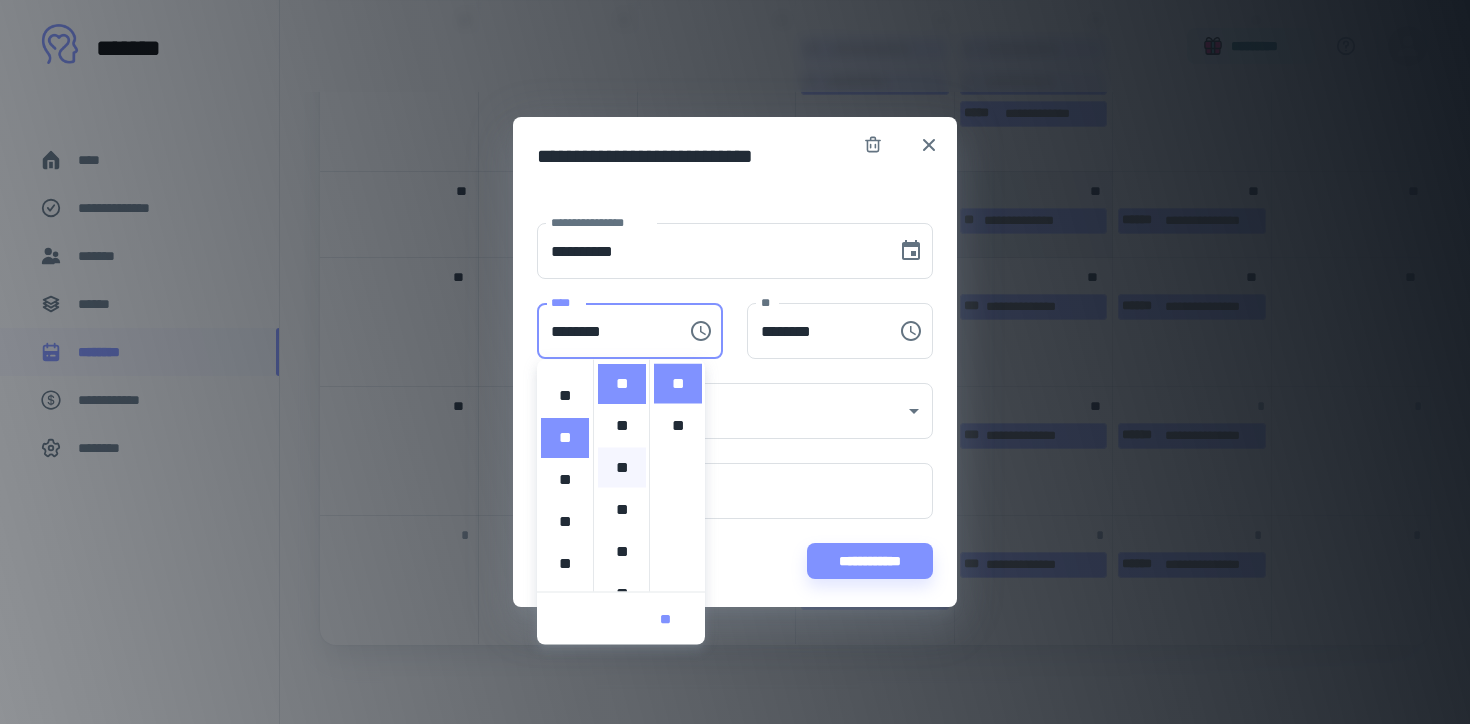 scroll, scrollTop: 336, scrollLeft: 0, axis: vertical 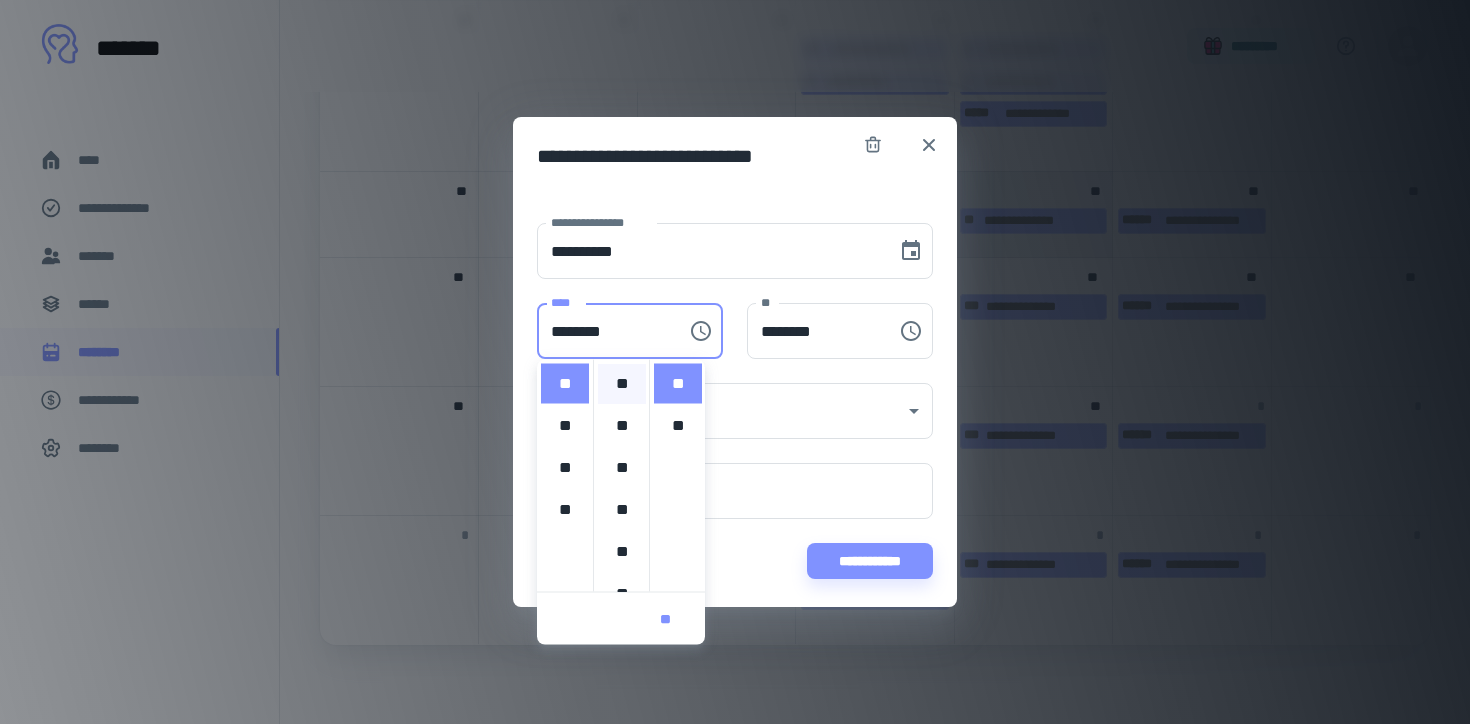 click on "**" at bounding box center [622, 384] 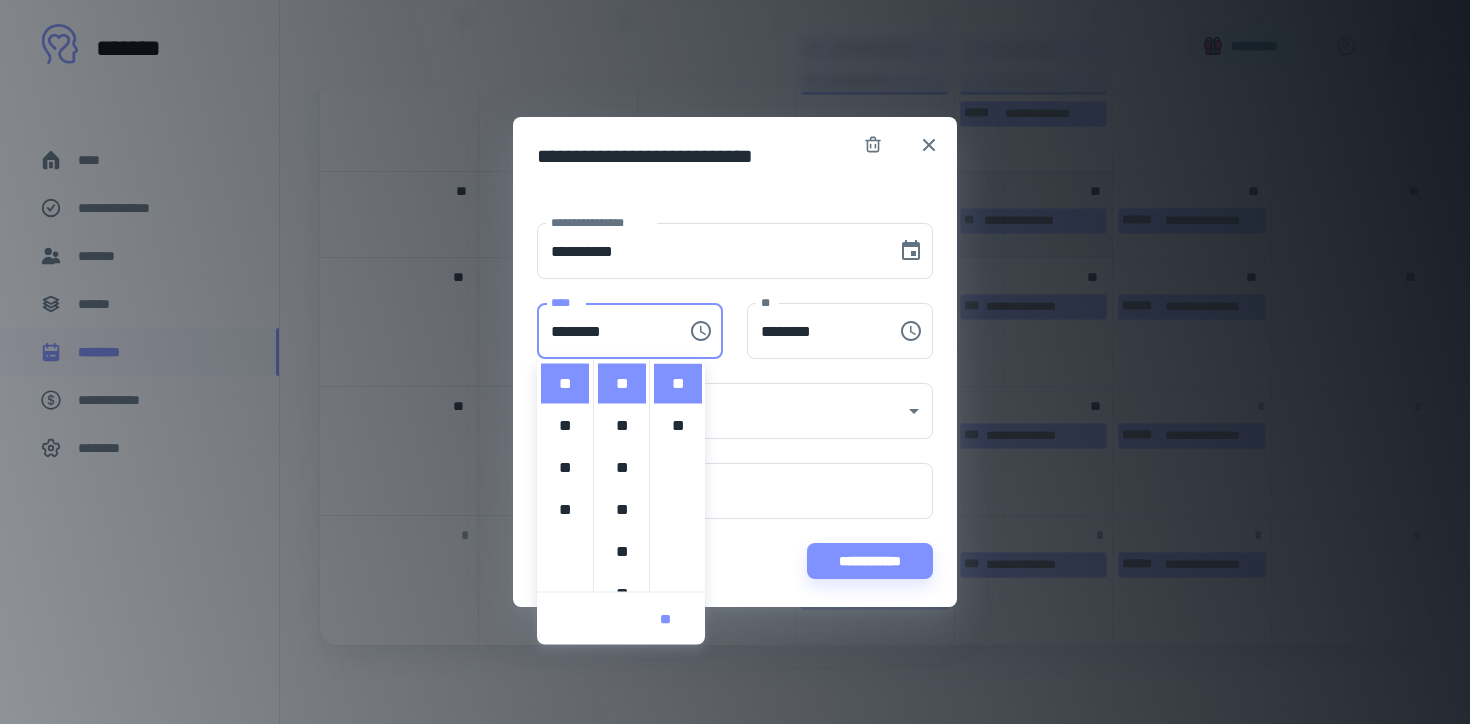 click on "**********" at bounding box center [735, 415] 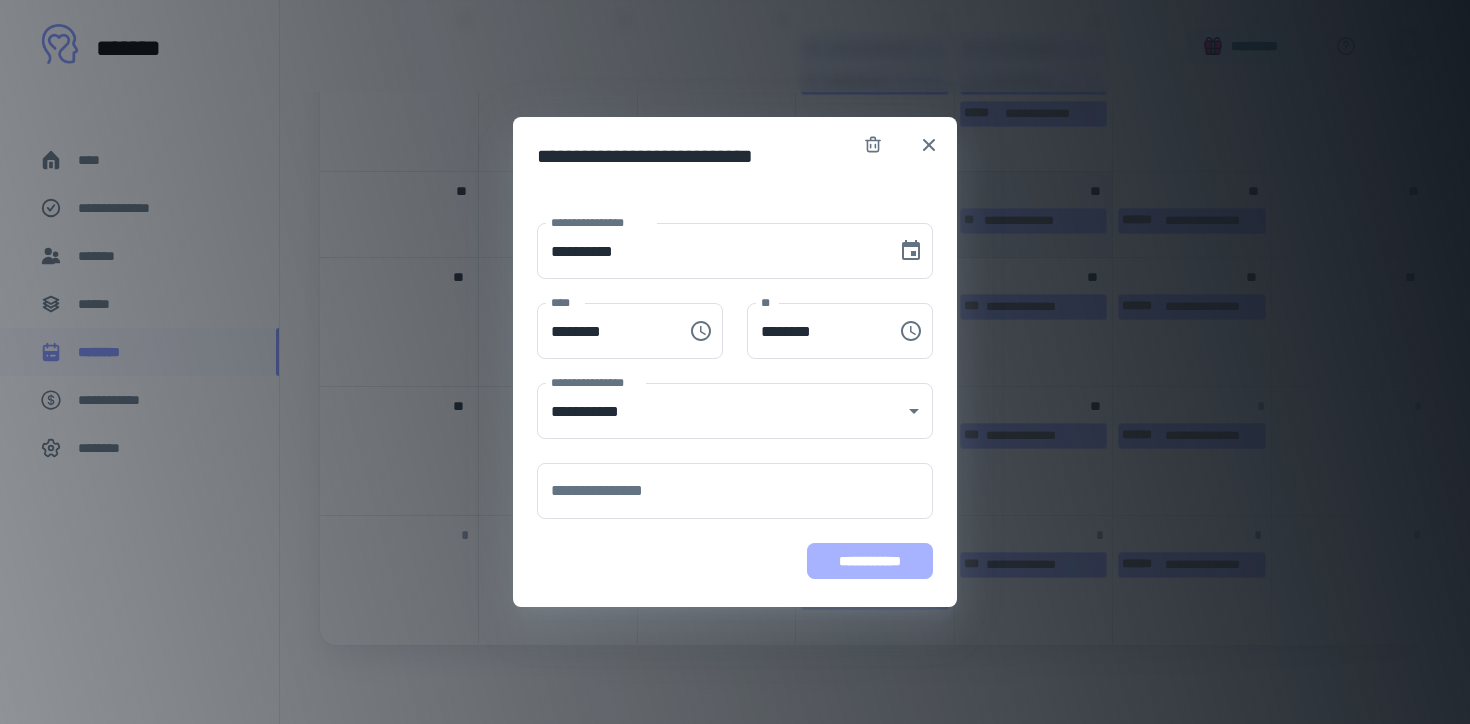 click on "**********" at bounding box center (870, 561) 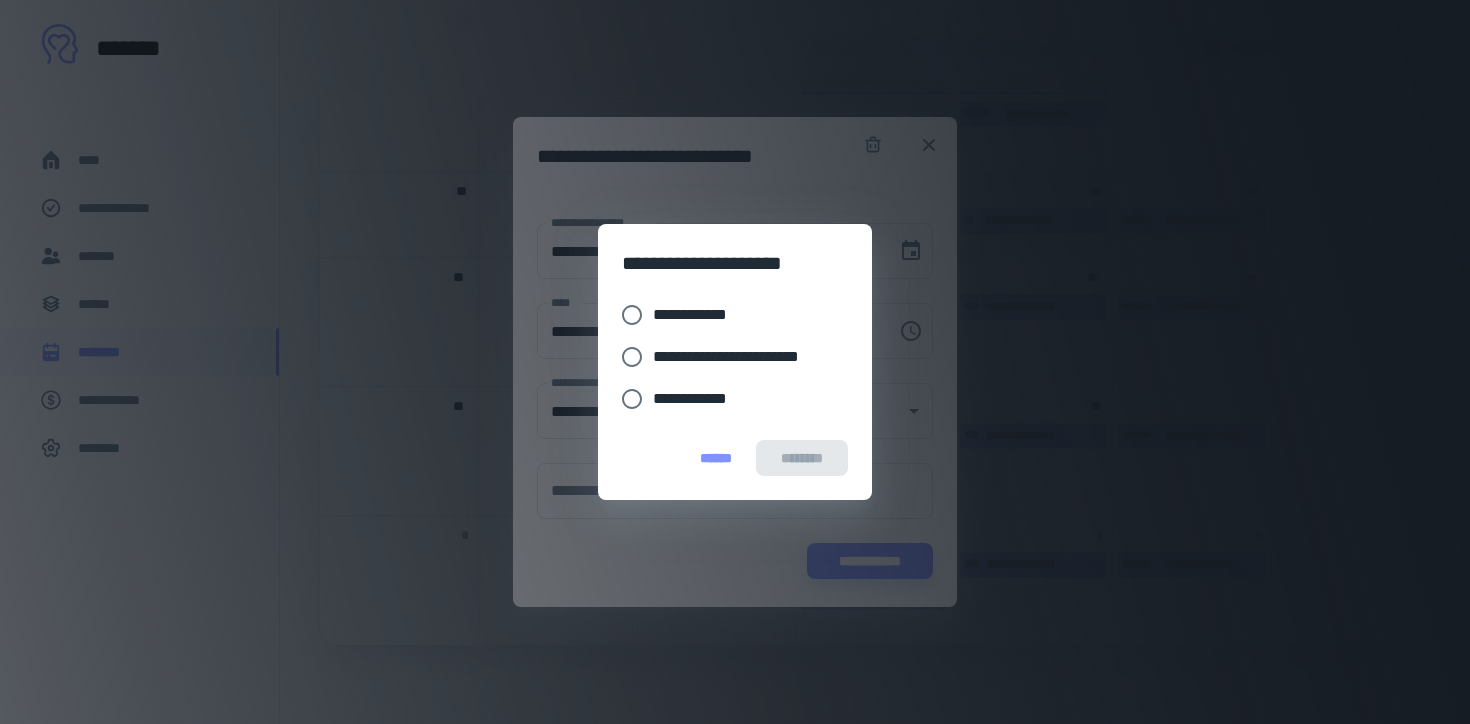click on "**********" at bounding box center (698, 315) 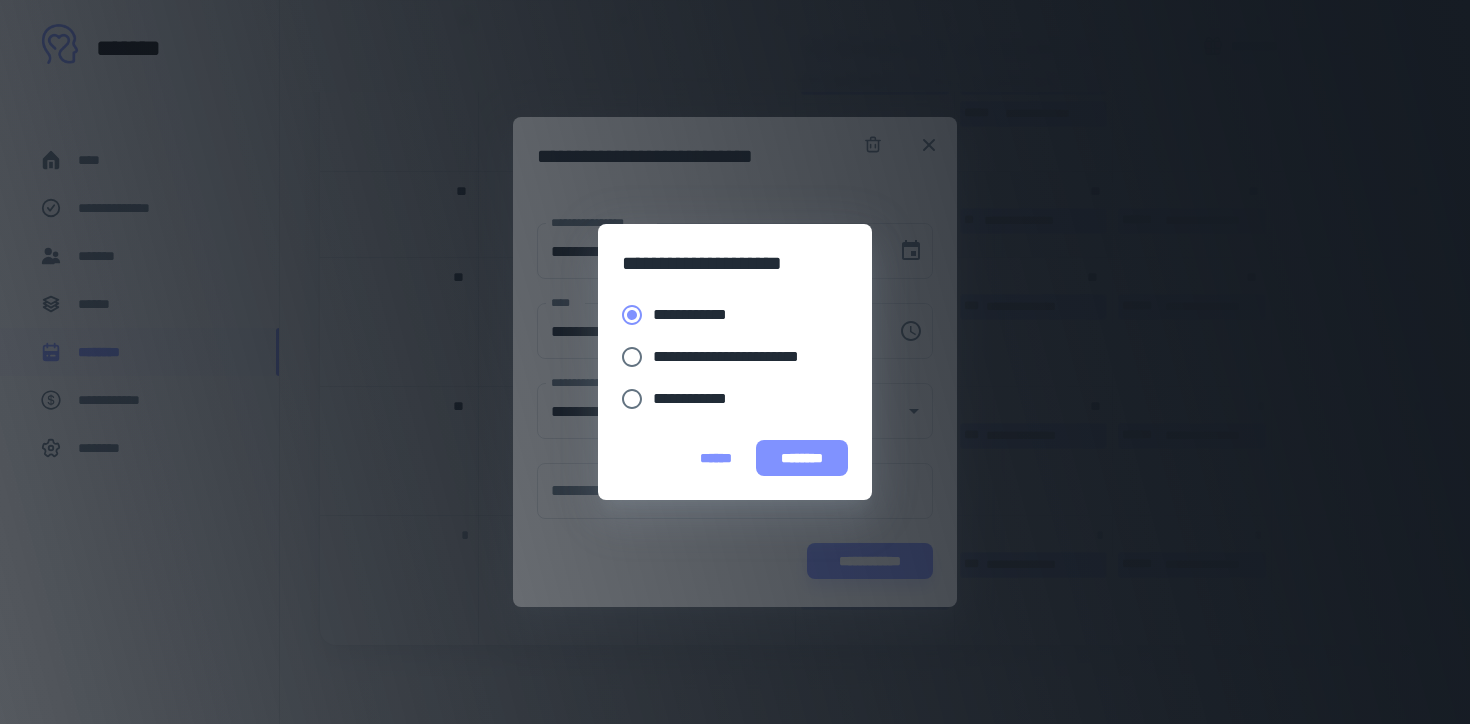 click on "********" at bounding box center [802, 458] 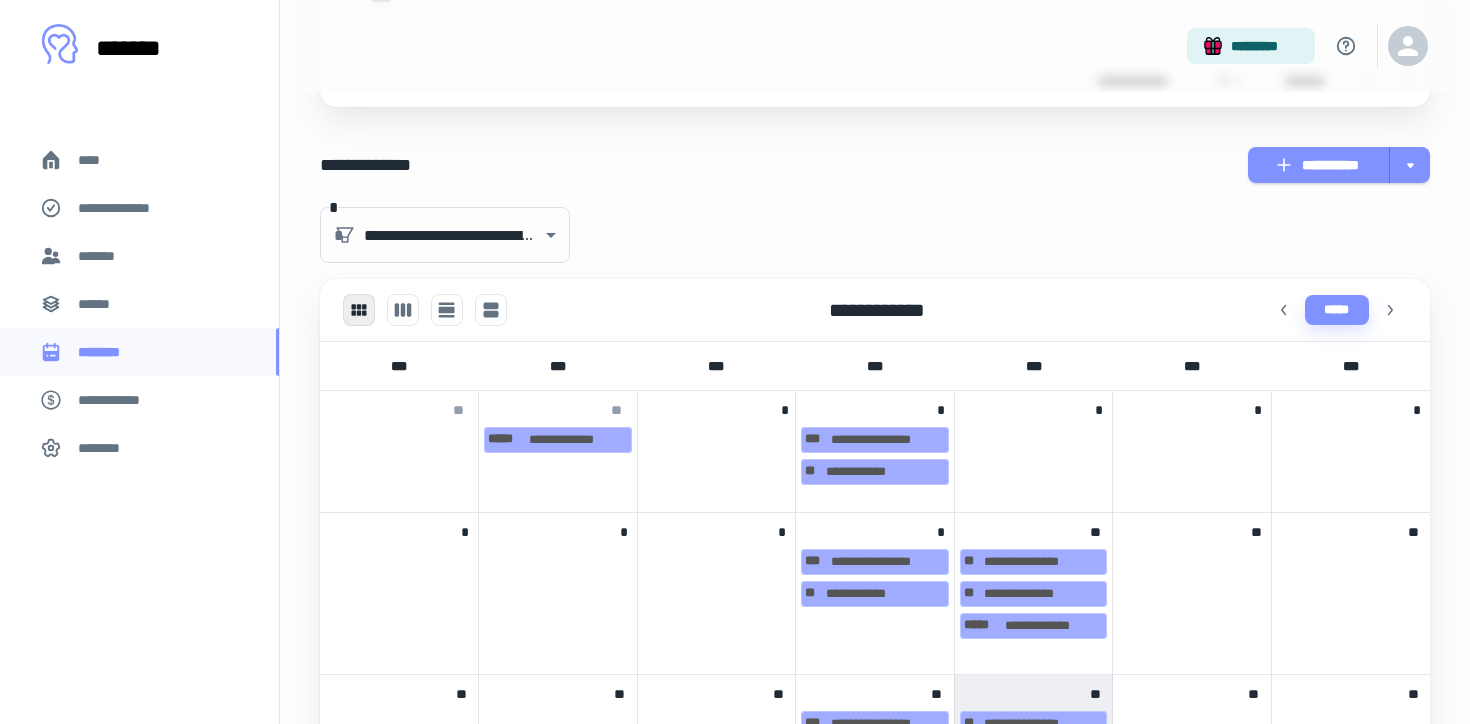 scroll, scrollTop: 479, scrollLeft: 0, axis: vertical 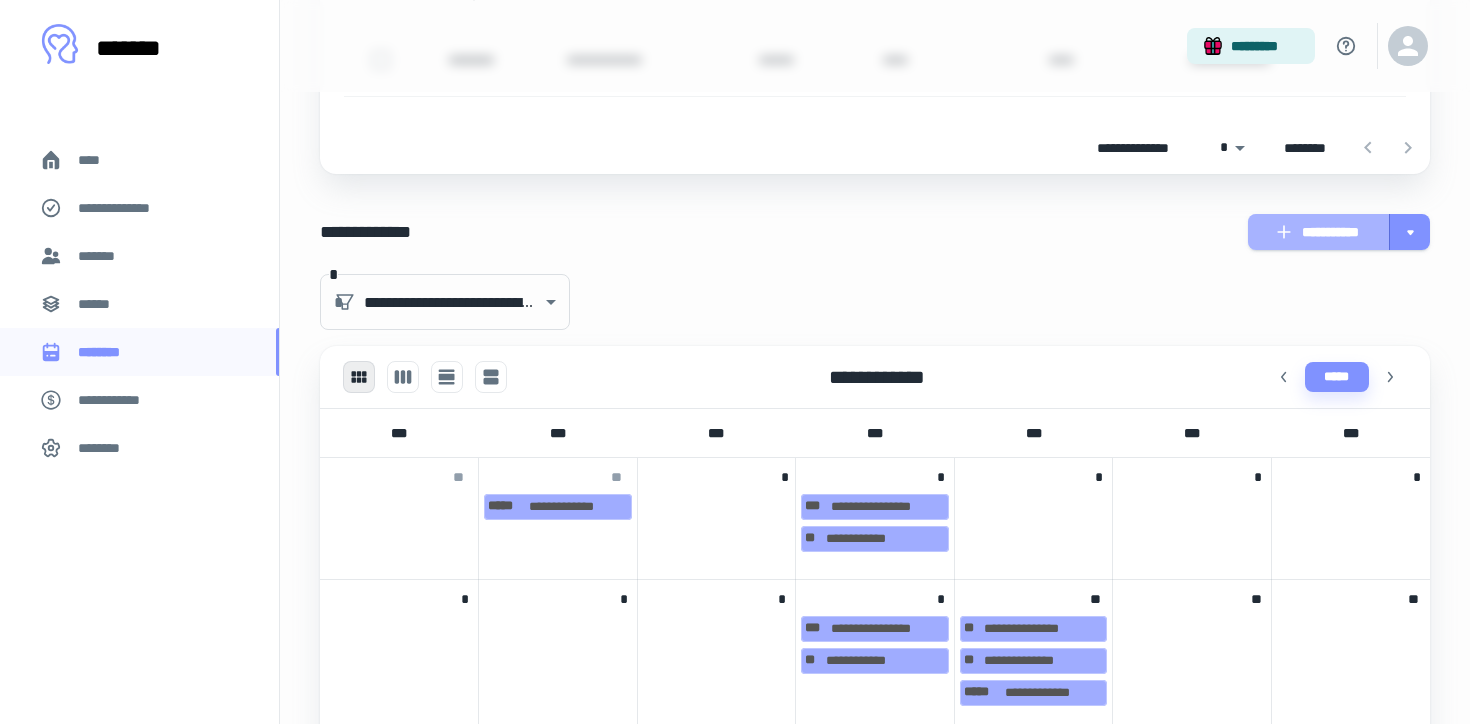 click on "**********" at bounding box center (1319, 232) 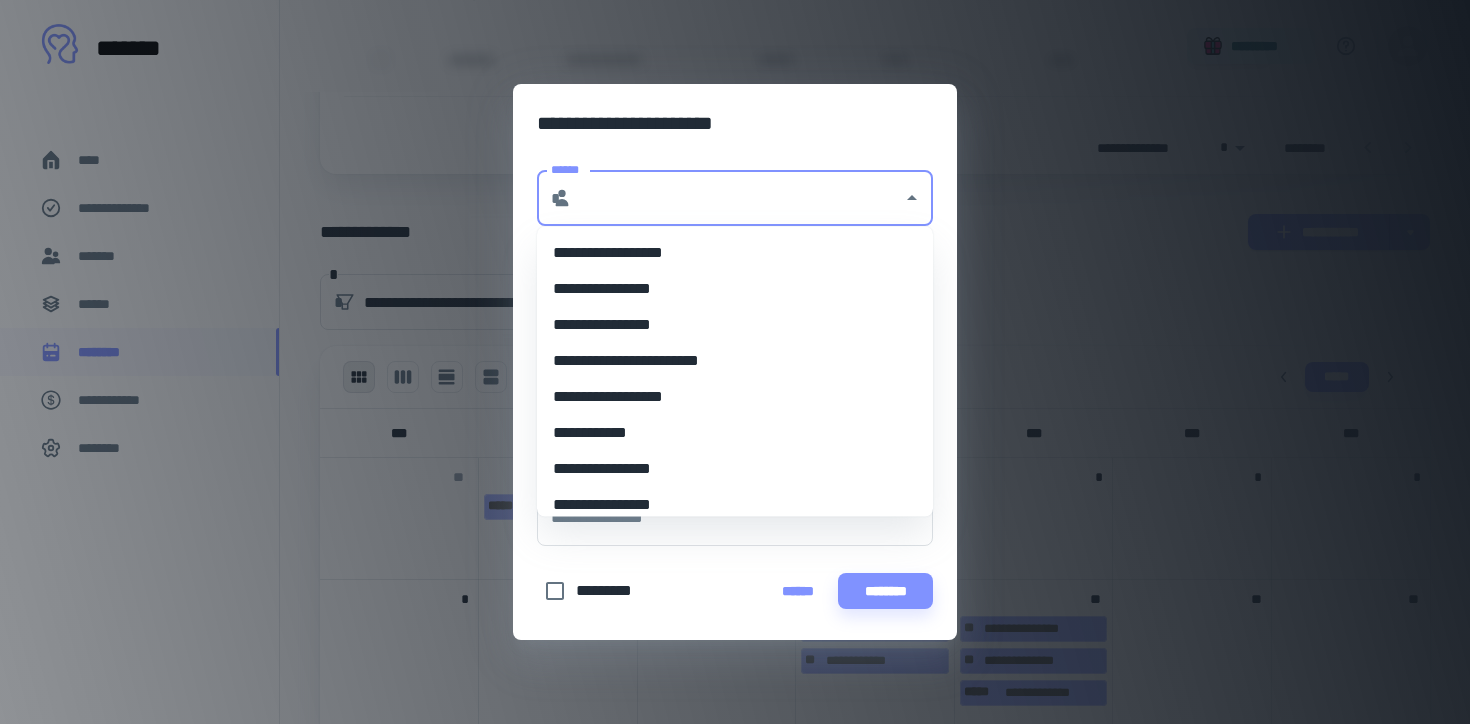 click on "******" at bounding box center [737, 198] 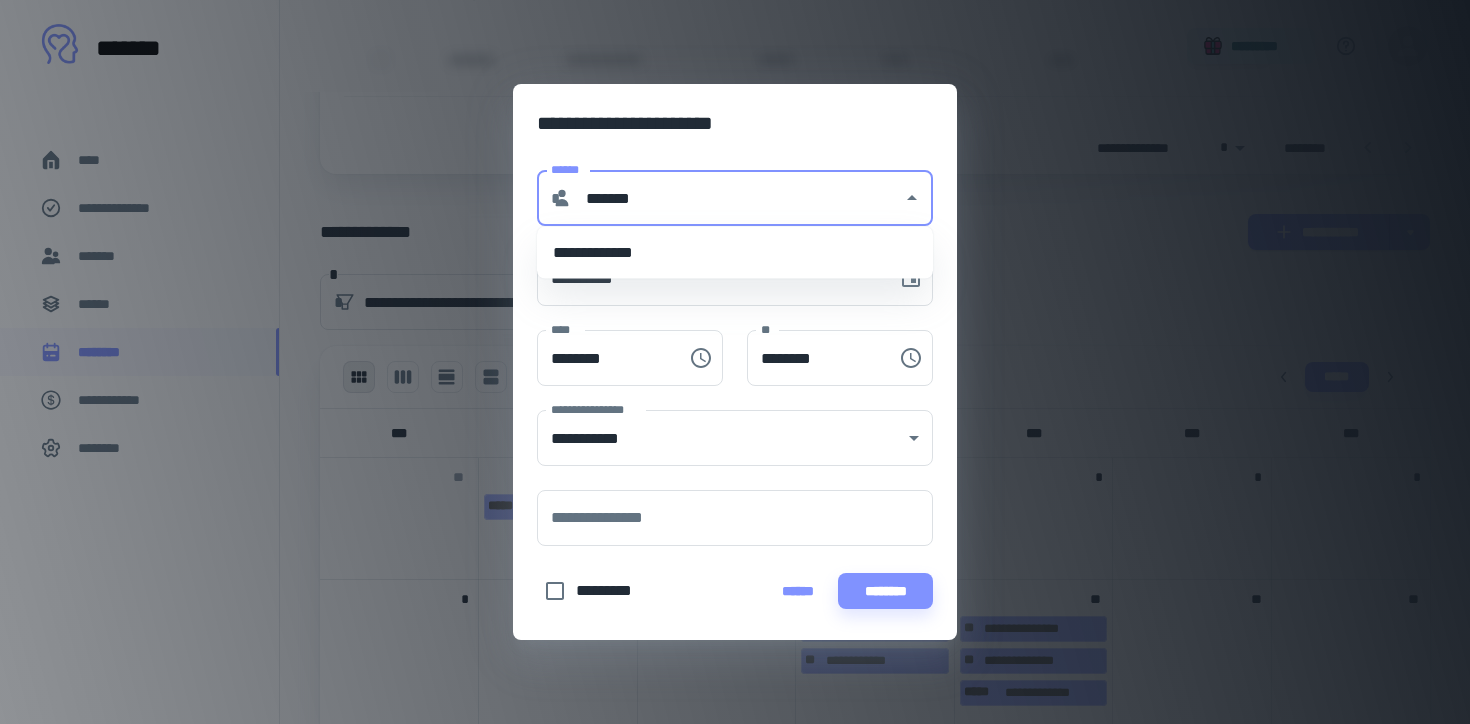 click on "**********" at bounding box center (735, 253) 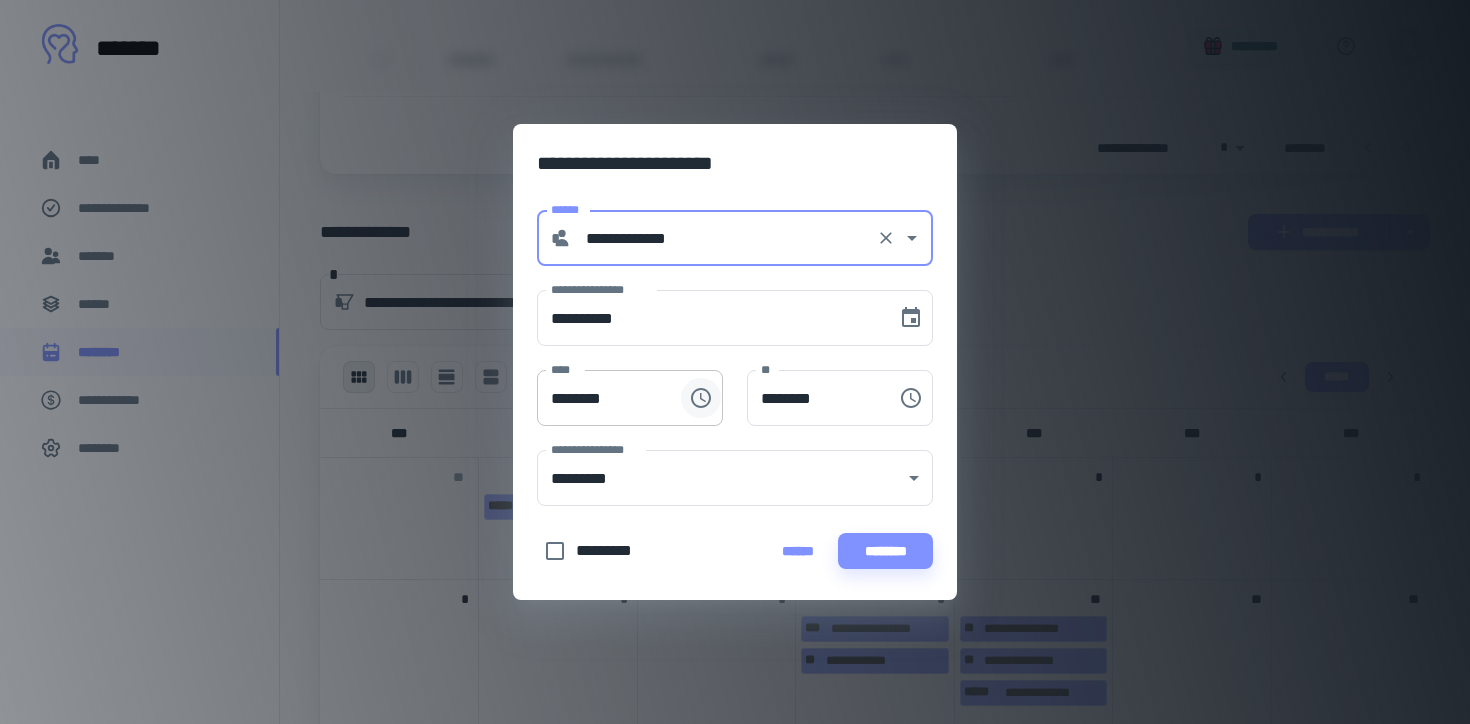 type on "**********" 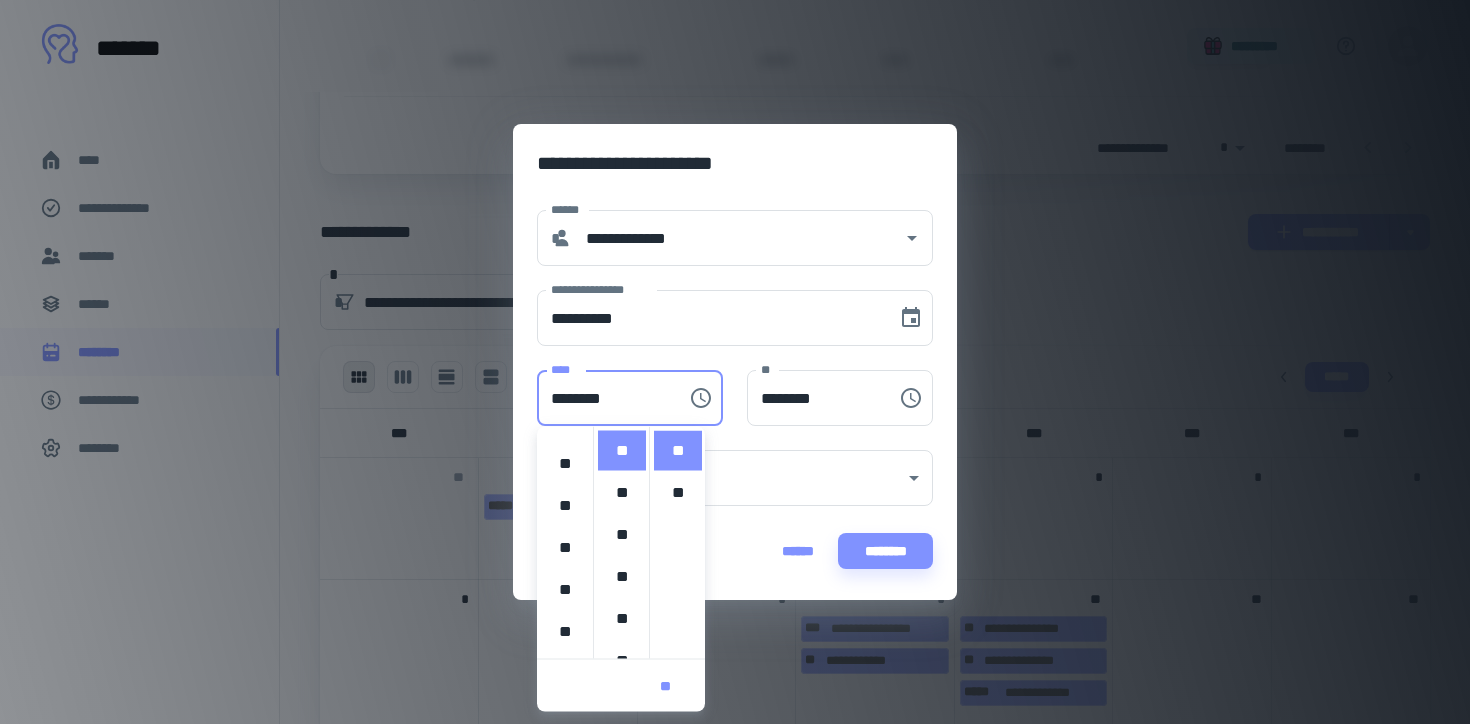 scroll, scrollTop: 19, scrollLeft: 0, axis: vertical 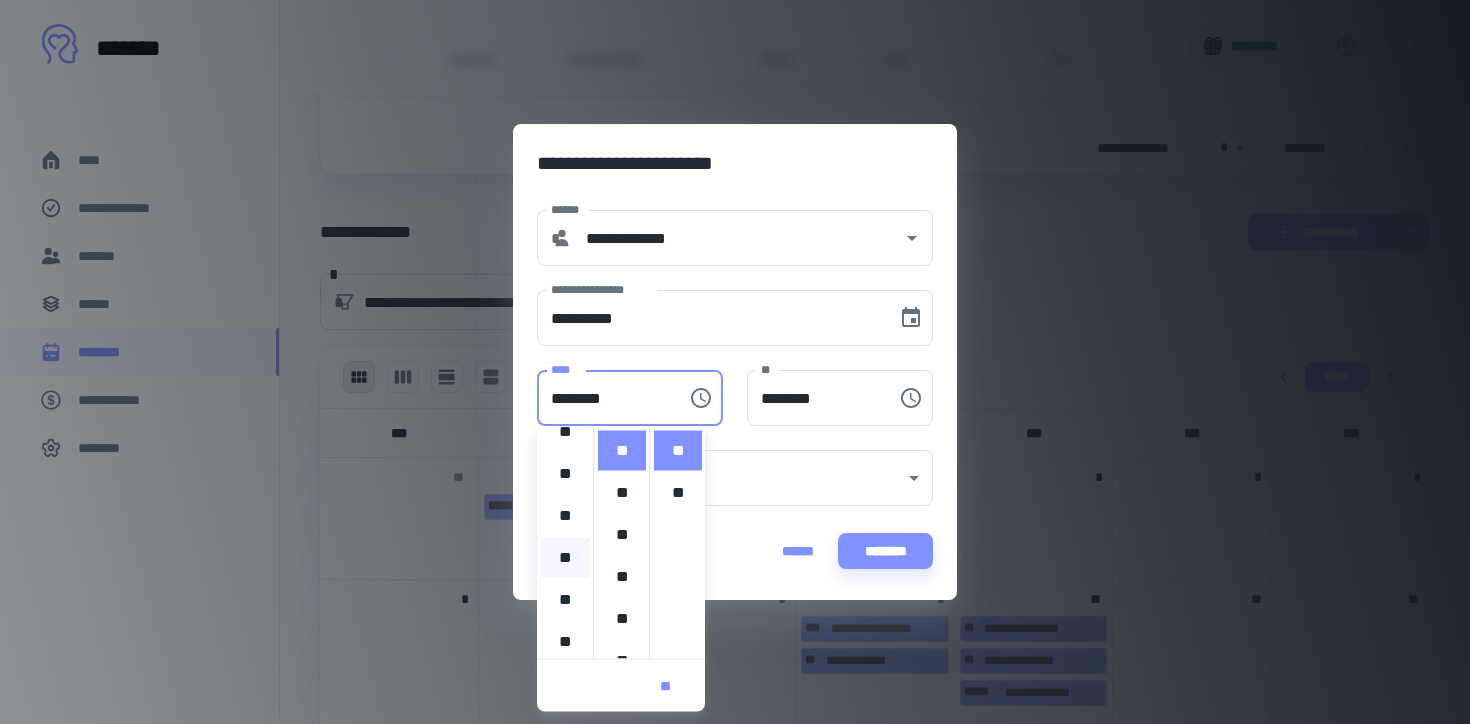 click on "**" at bounding box center (565, 558) 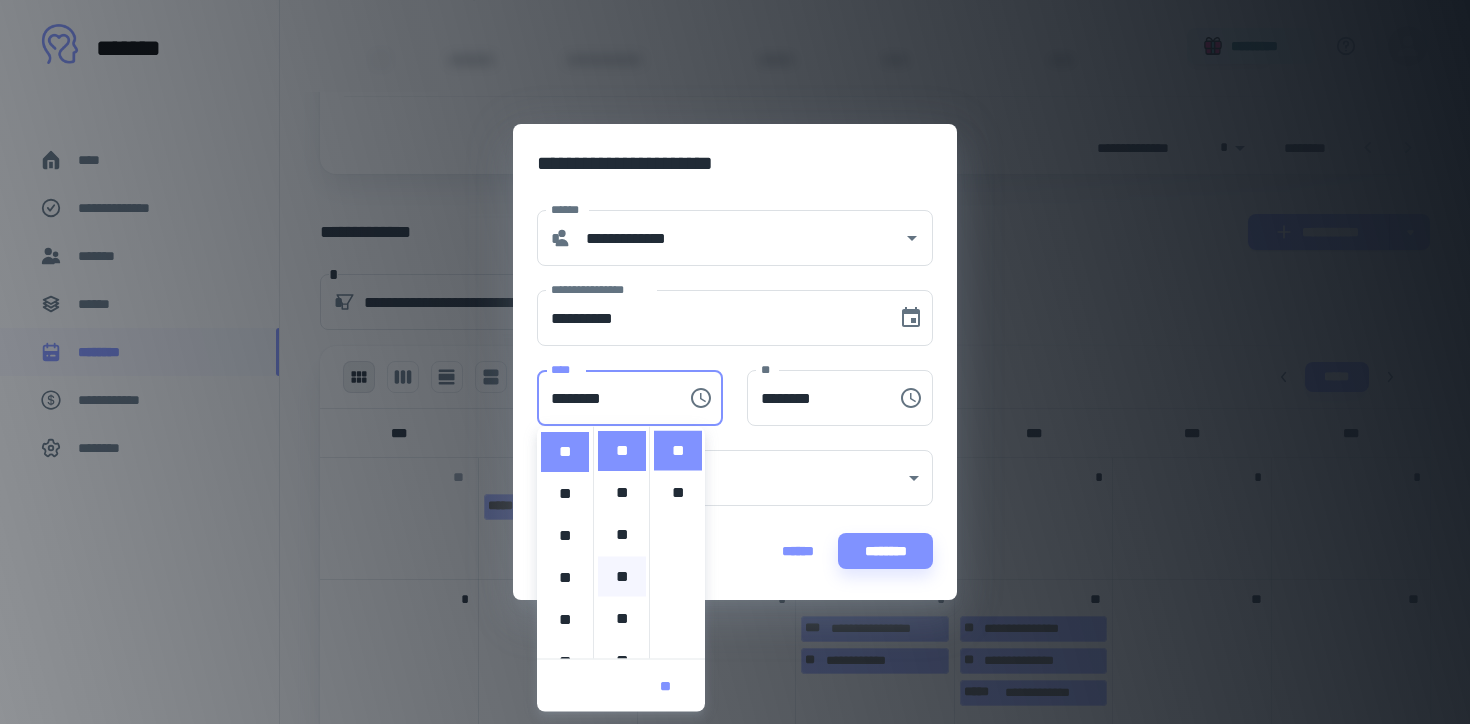 scroll, scrollTop: 126, scrollLeft: 0, axis: vertical 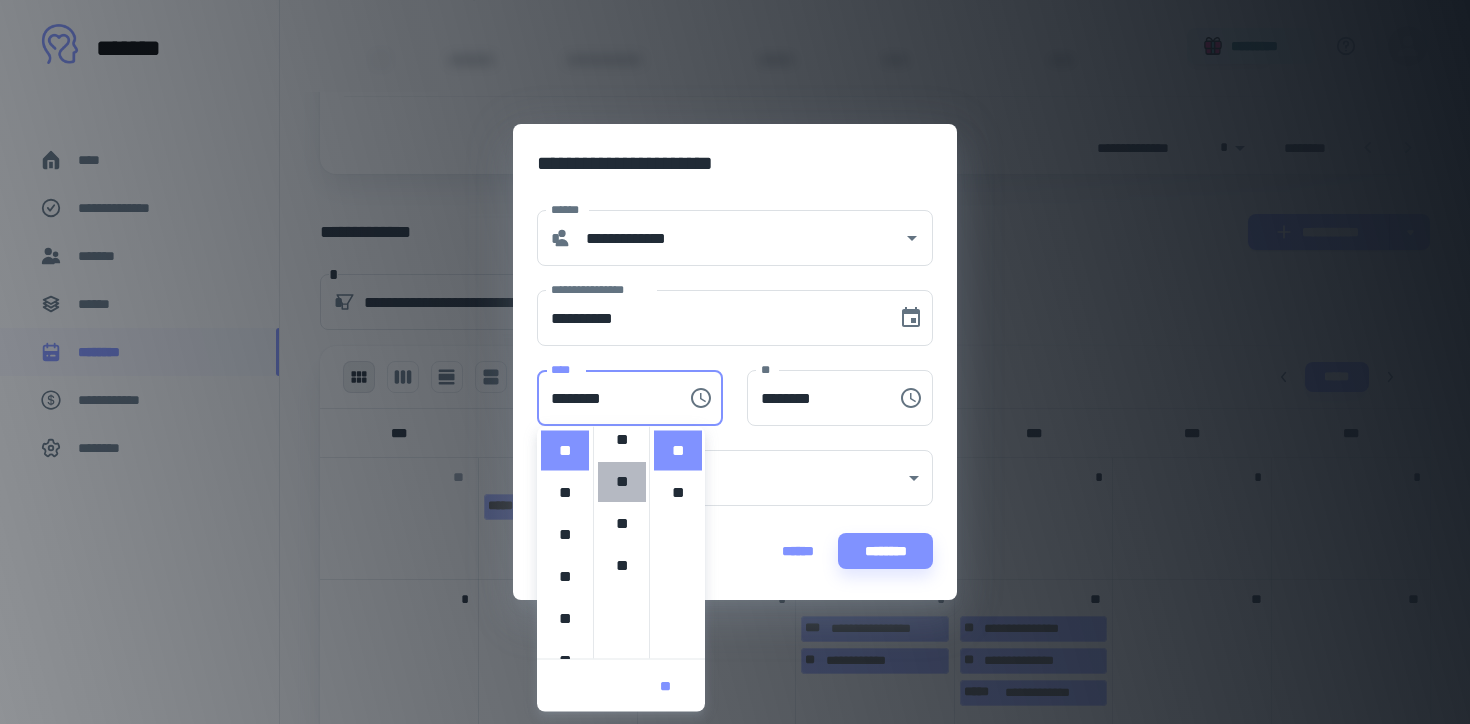 click on "**" at bounding box center (622, 482) 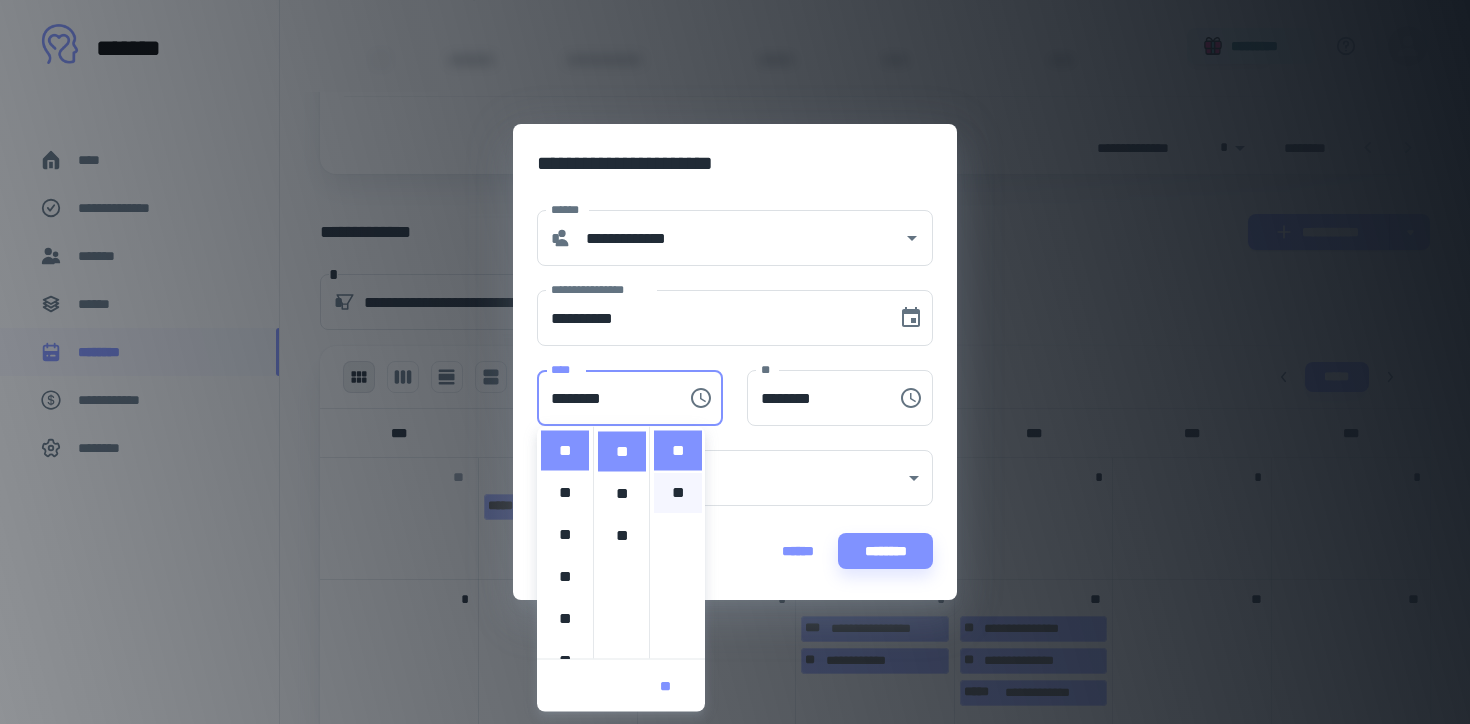 scroll, scrollTop: 378, scrollLeft: 0, axis: vertical 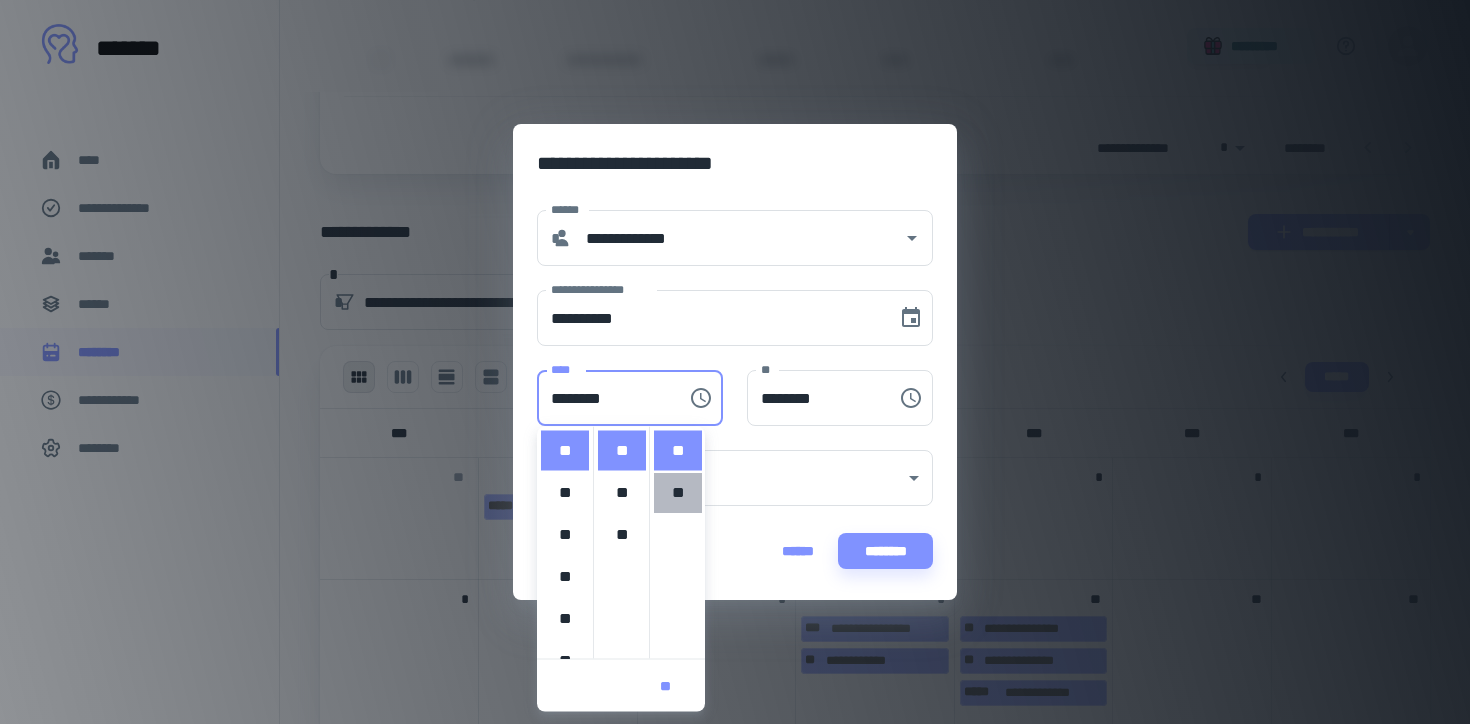 click on "**" at bounding box center (678, 493) 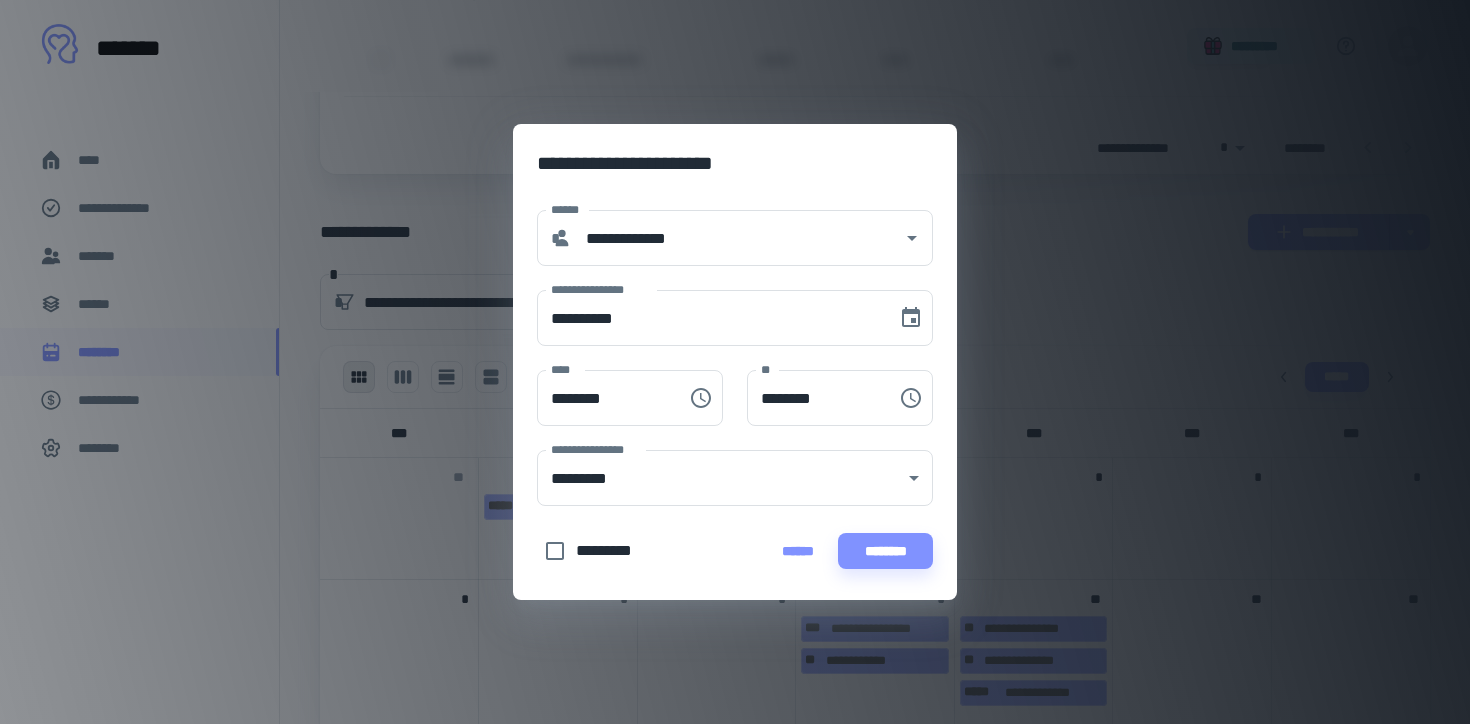 scroll, scrollTop: 42, scrollLeft: 0, axis: vertical 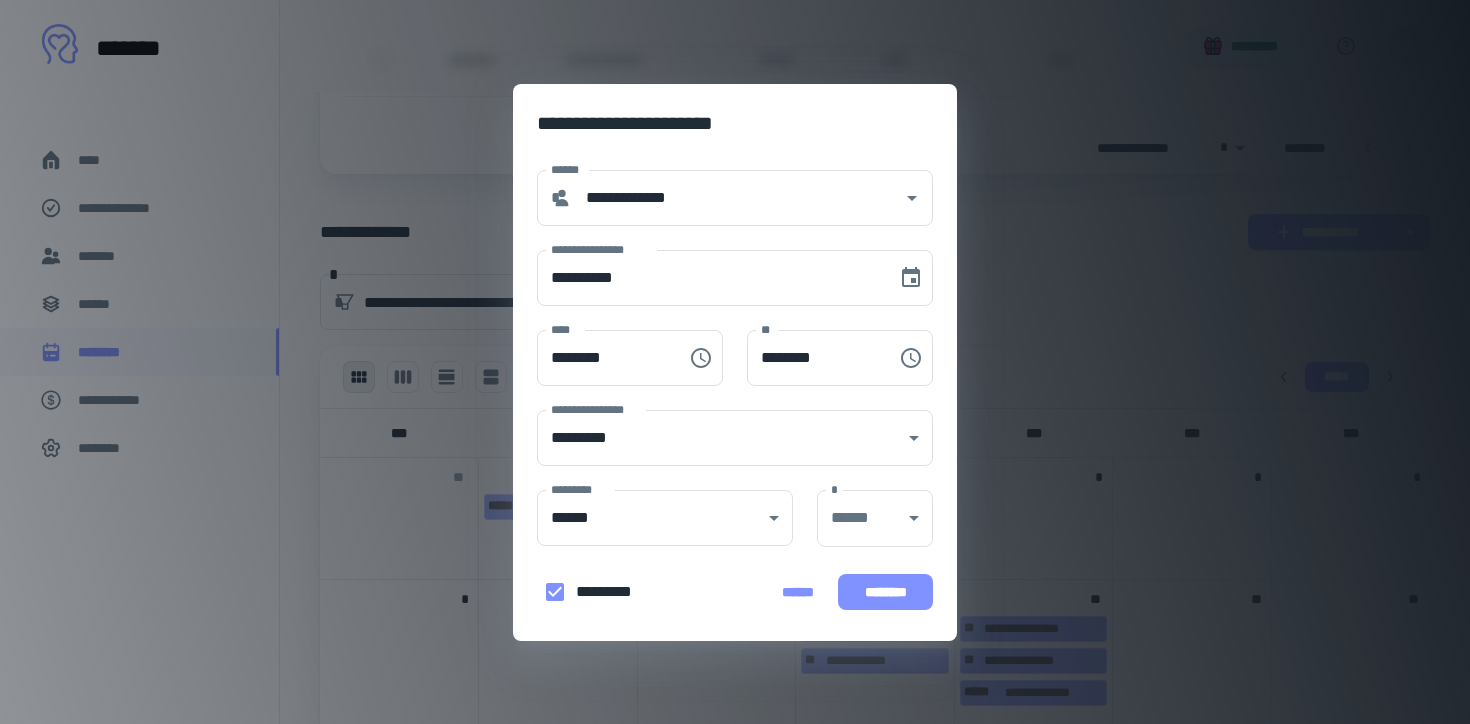 click on "********" at bounding box center [885, 592] 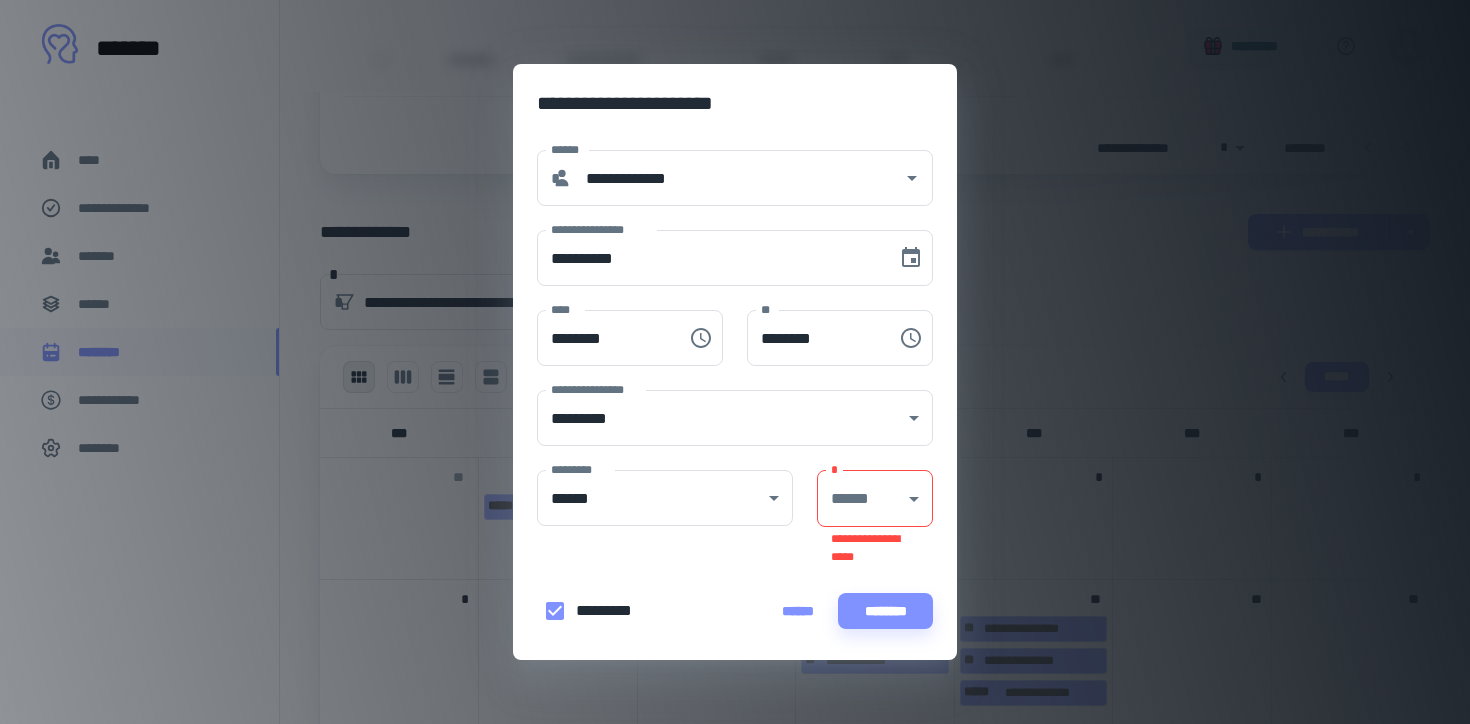 click on "**********" at bounding box center [735, -117] 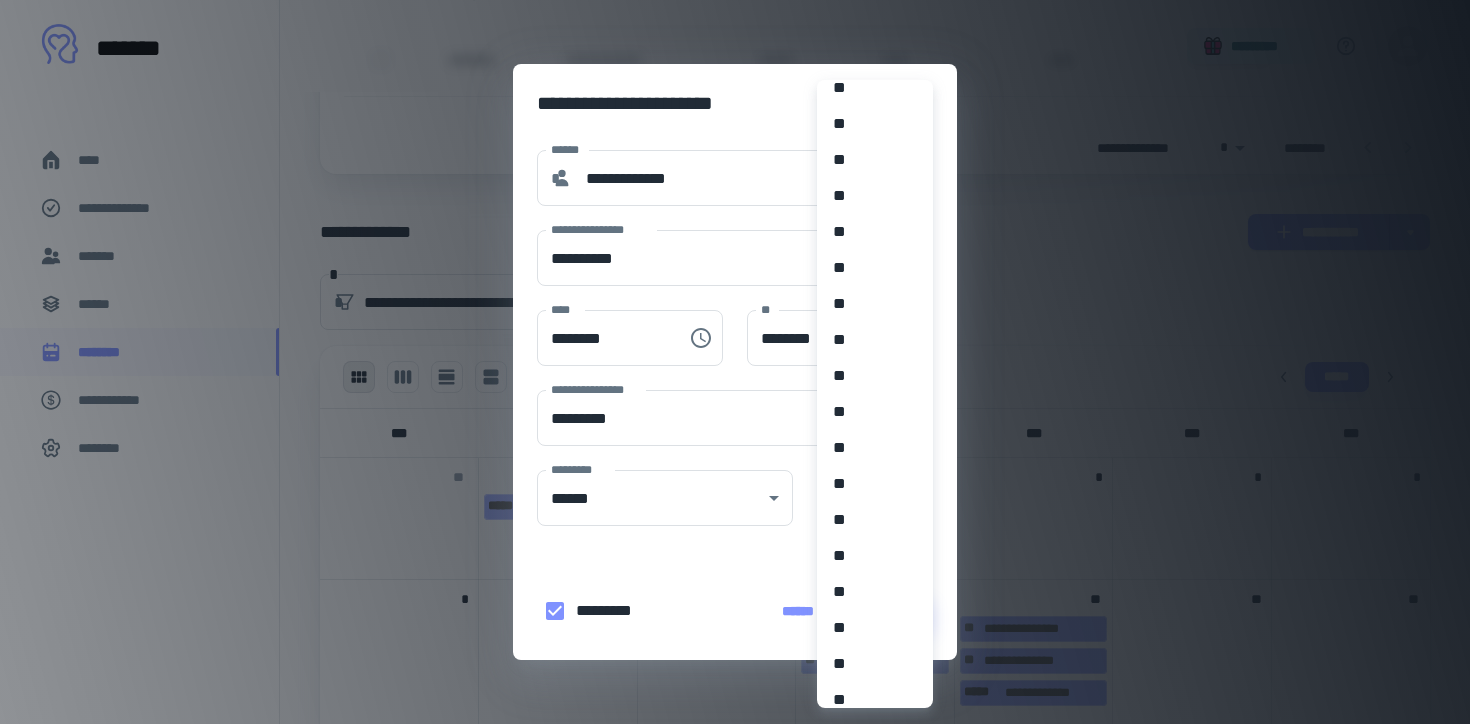 scroll, scrollTop: 1260, scrollLeft: 0, axis: vertical 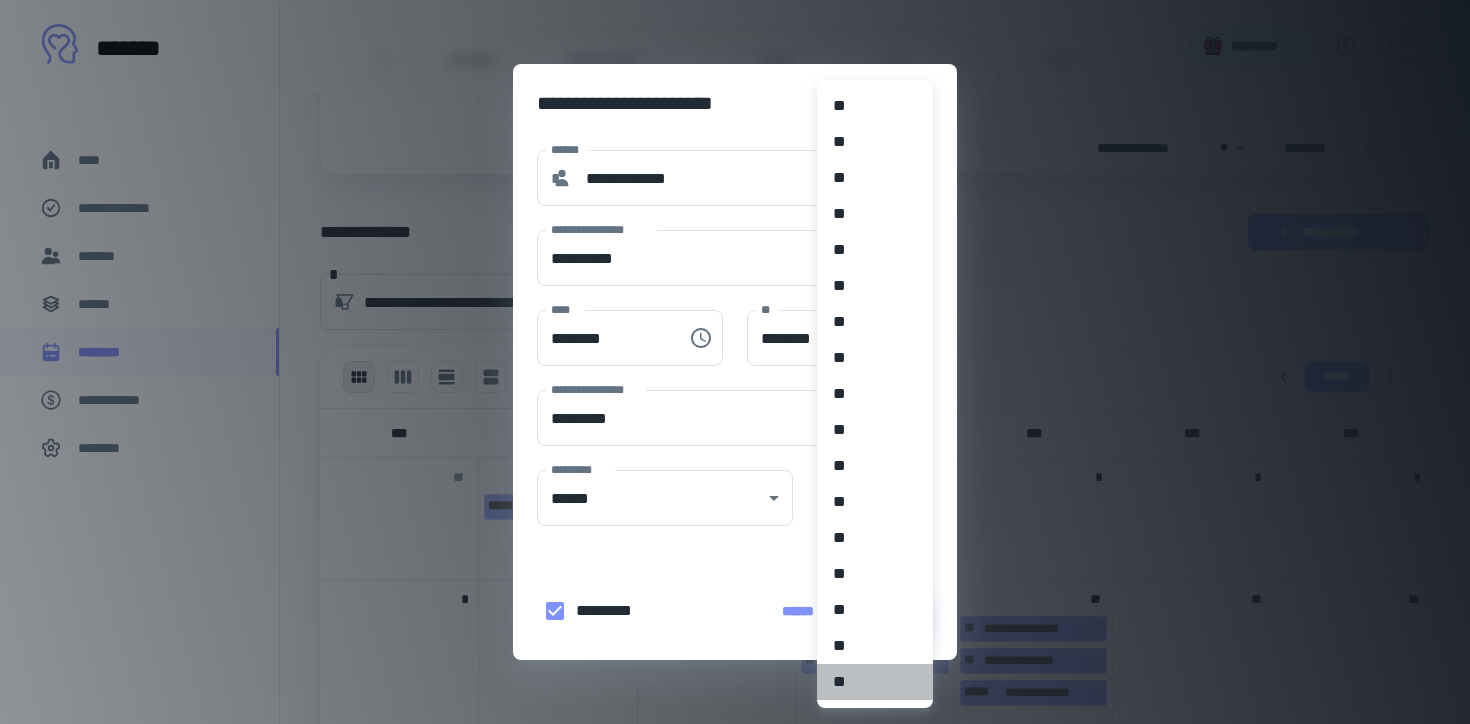 click on "**" at bounding box center [875, 682] 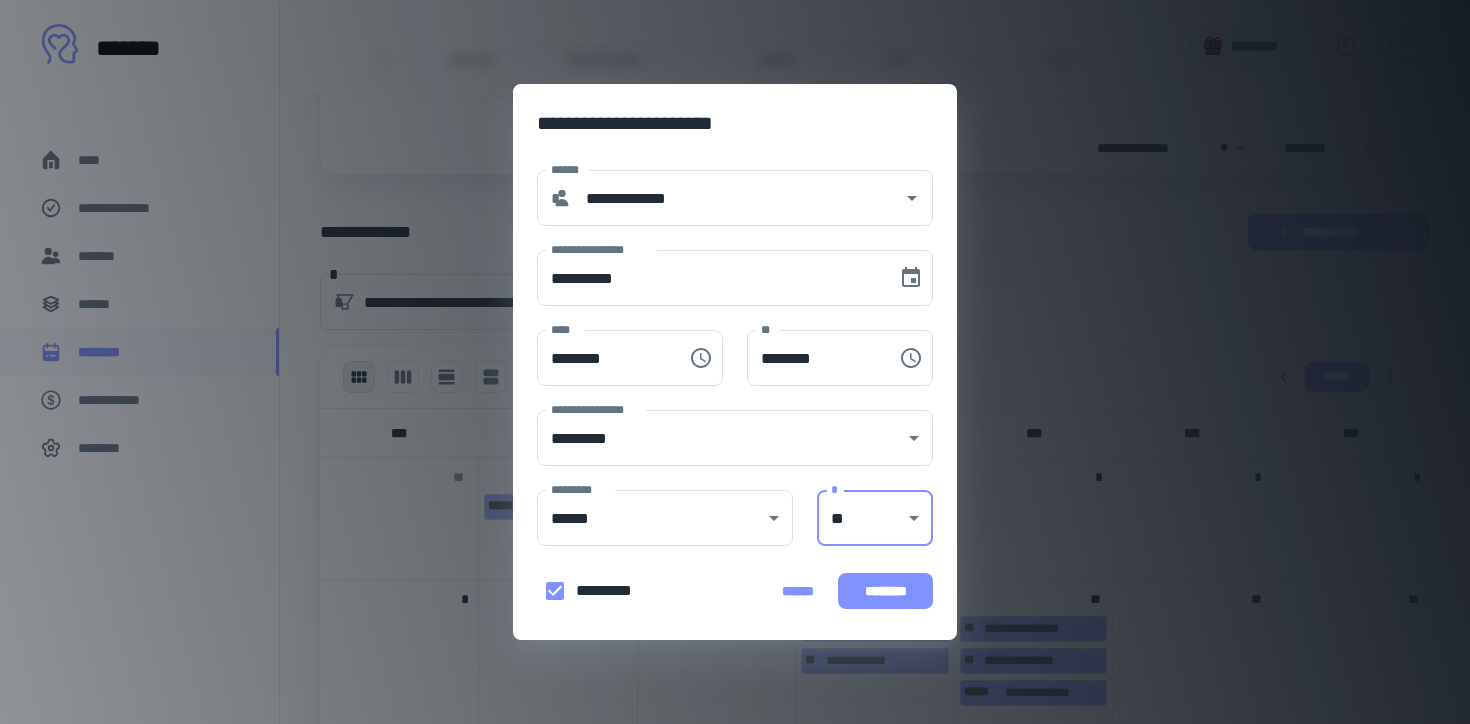 click on "********" at bounding box center (885, 591) 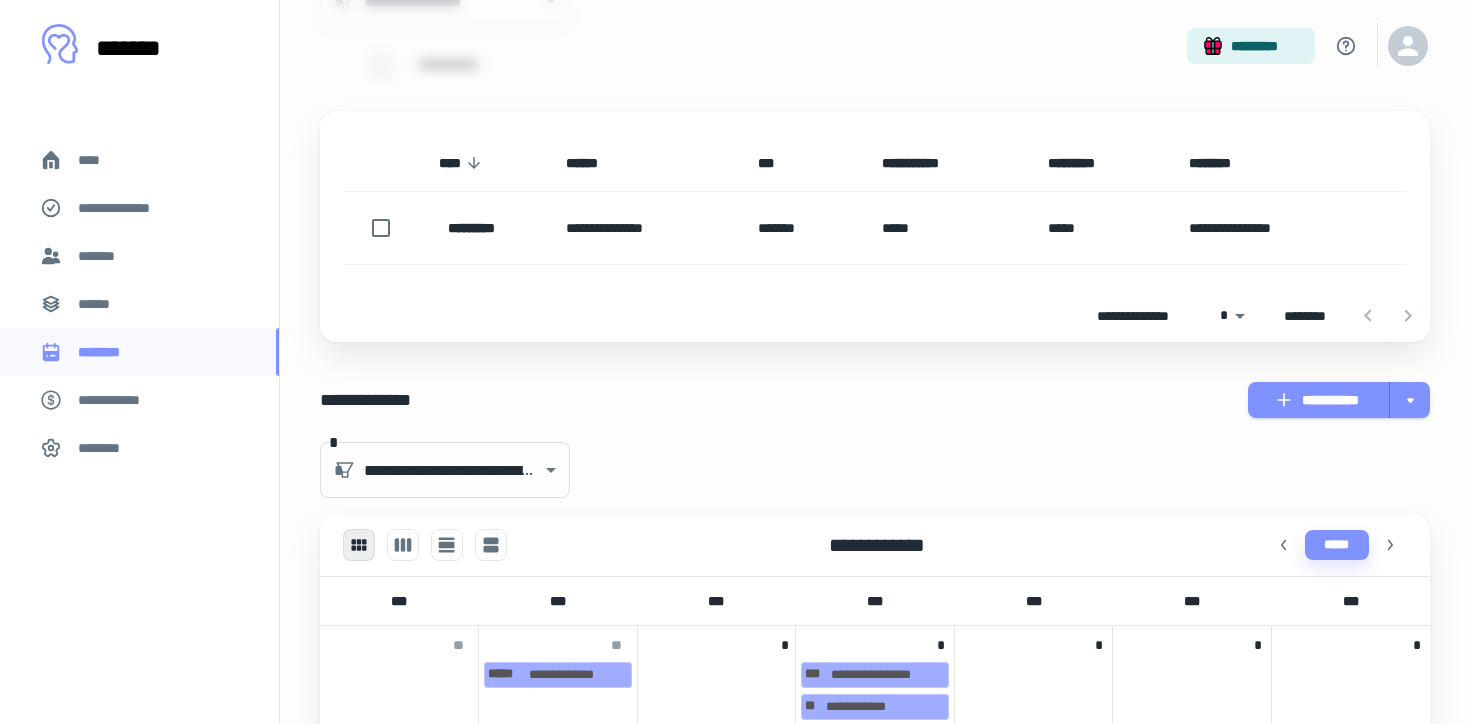 scroll, scrollTop: 0, scrollLeft: 0, axis: both 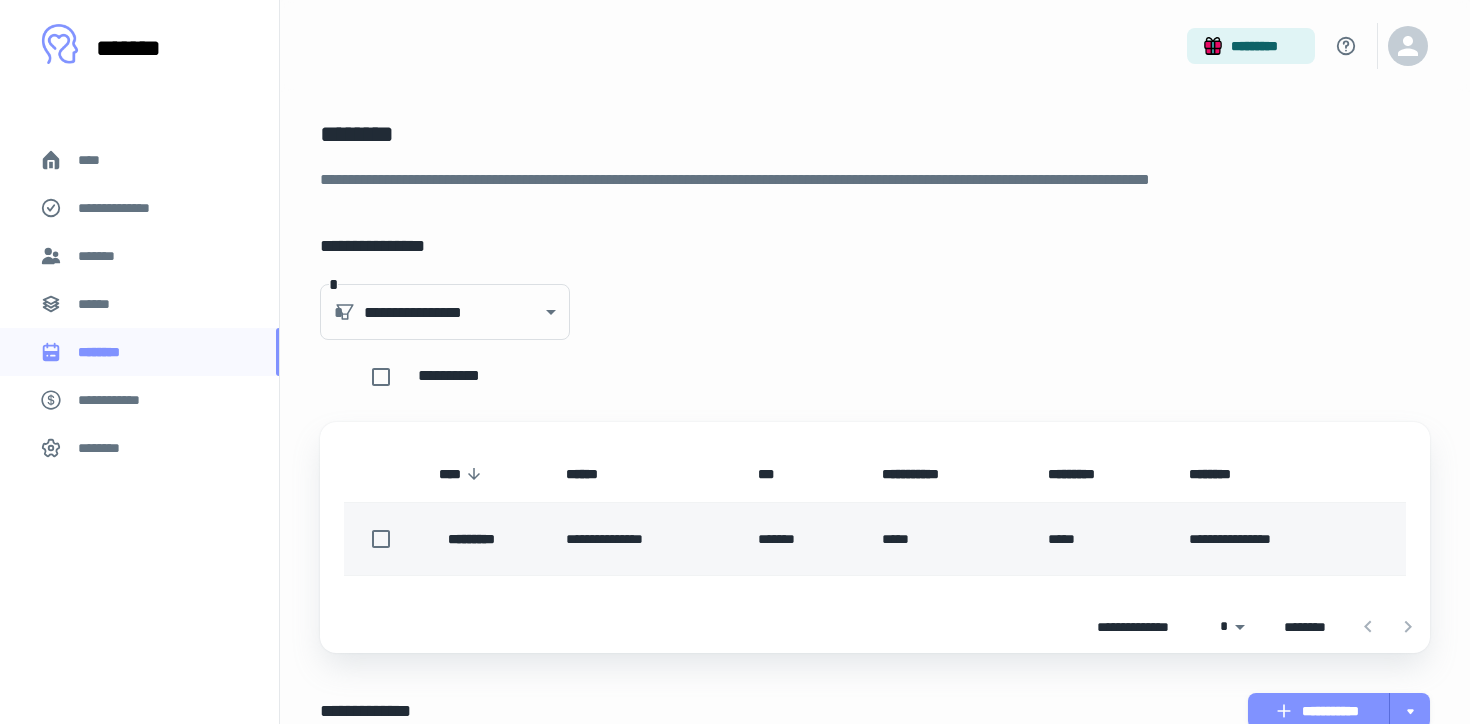 click on "**********" at bounding box center [646, 539] 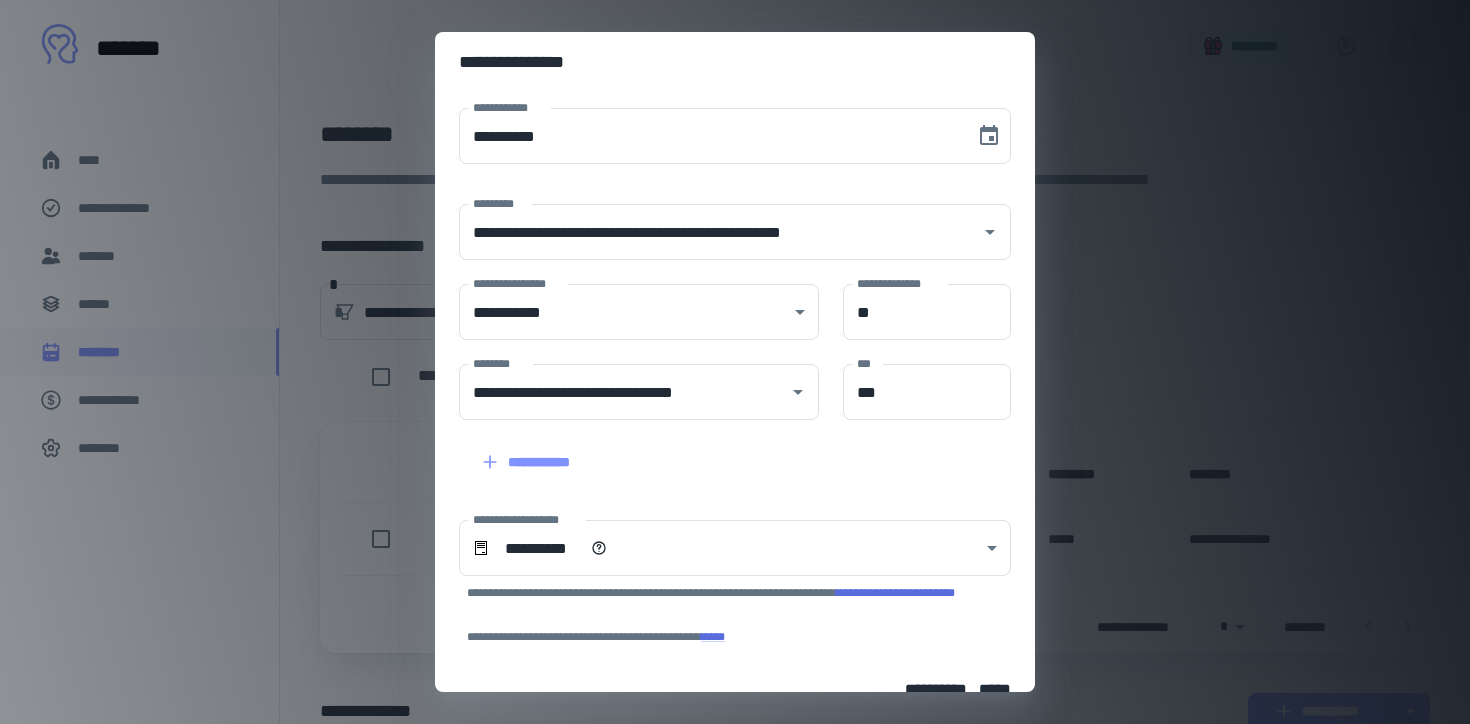scroll, scrollTop: 132, scrollLeft: 0, axis: vertical 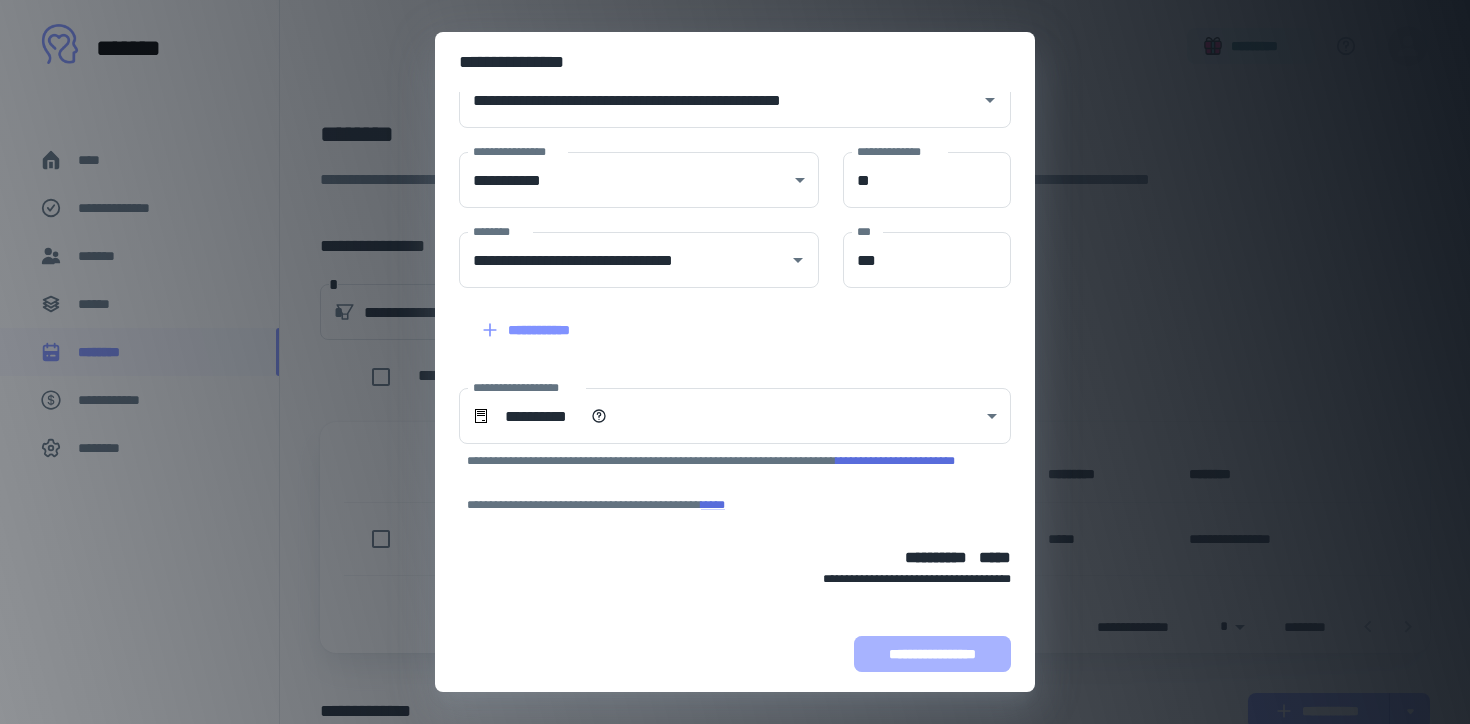click on "**********" at bounding box center [932, 654] 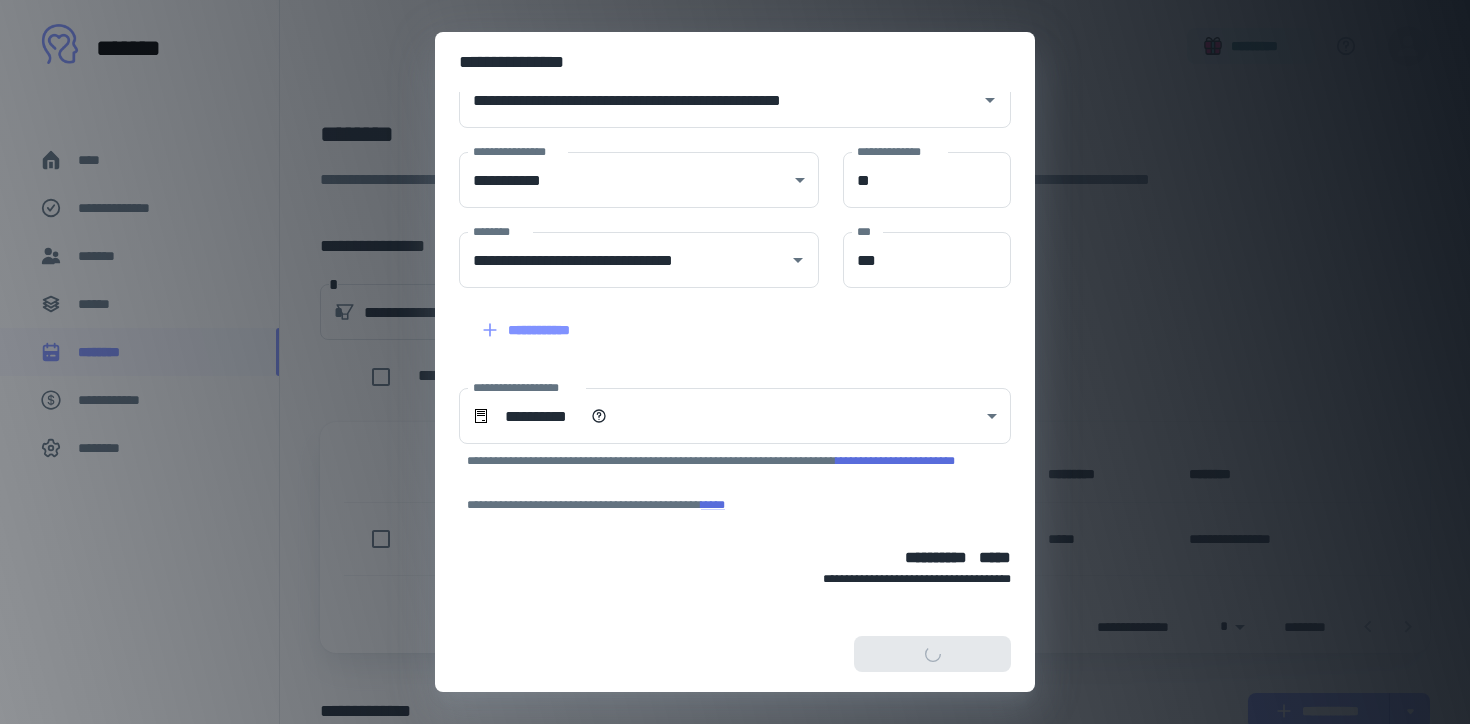 scroll, scrollTop: 258, scrollLeft: 0, axis: vertical 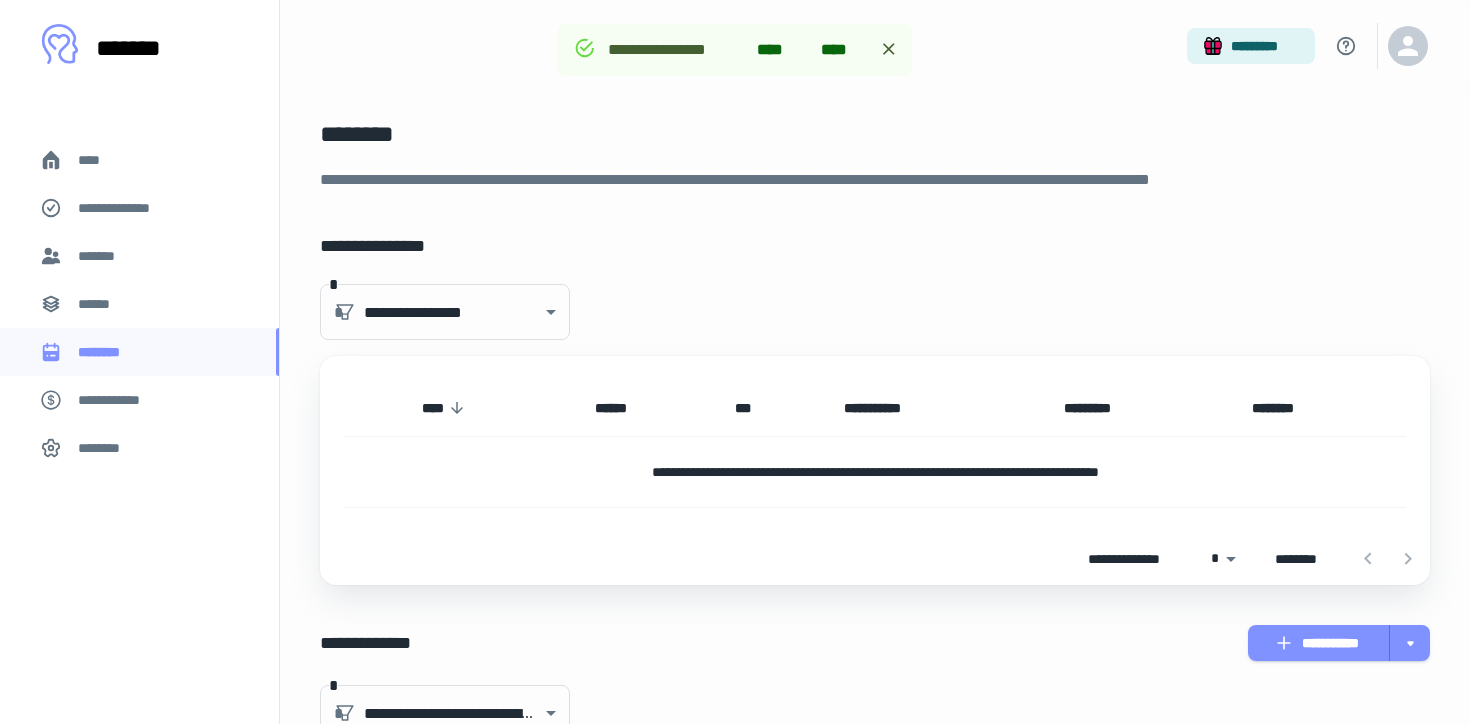 click on "*******" at bounding box center [139, 256] 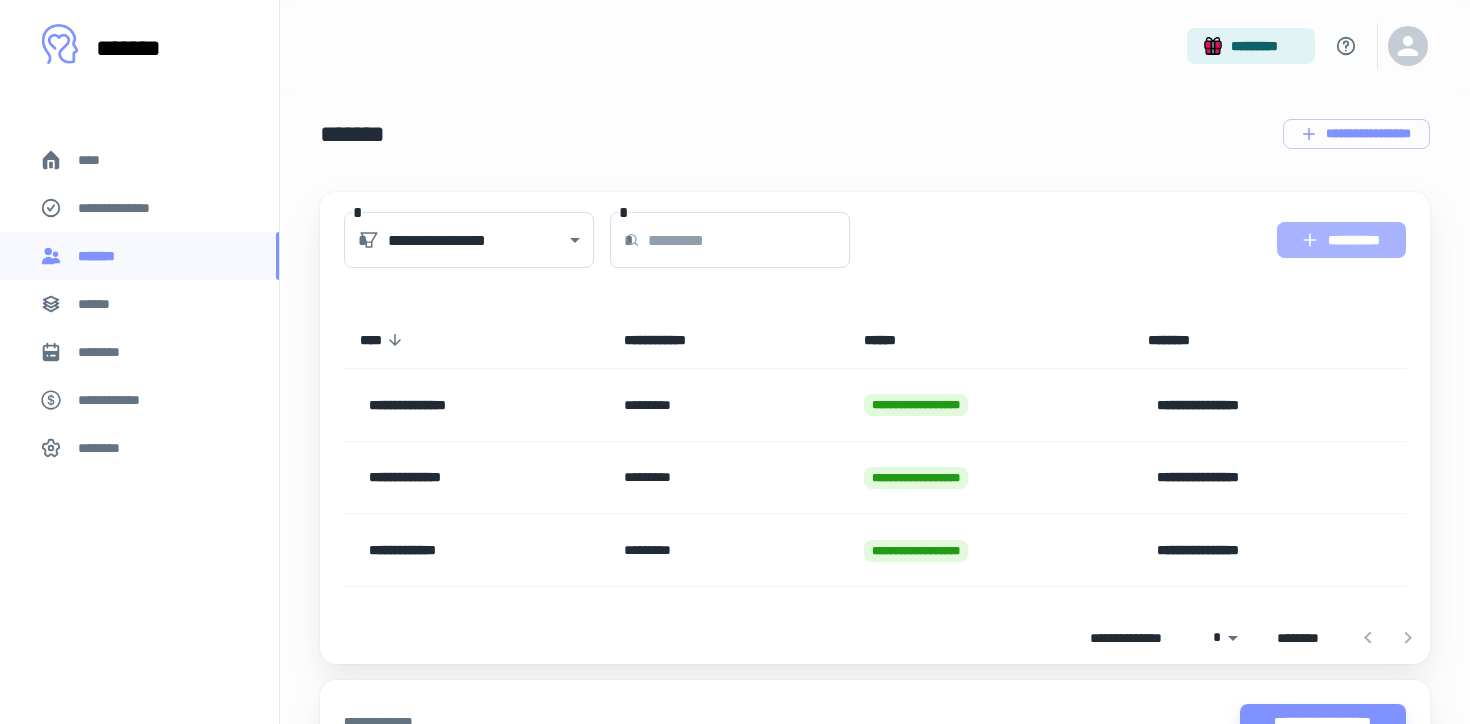 click on "**********" at bounding box center (1341, 240) 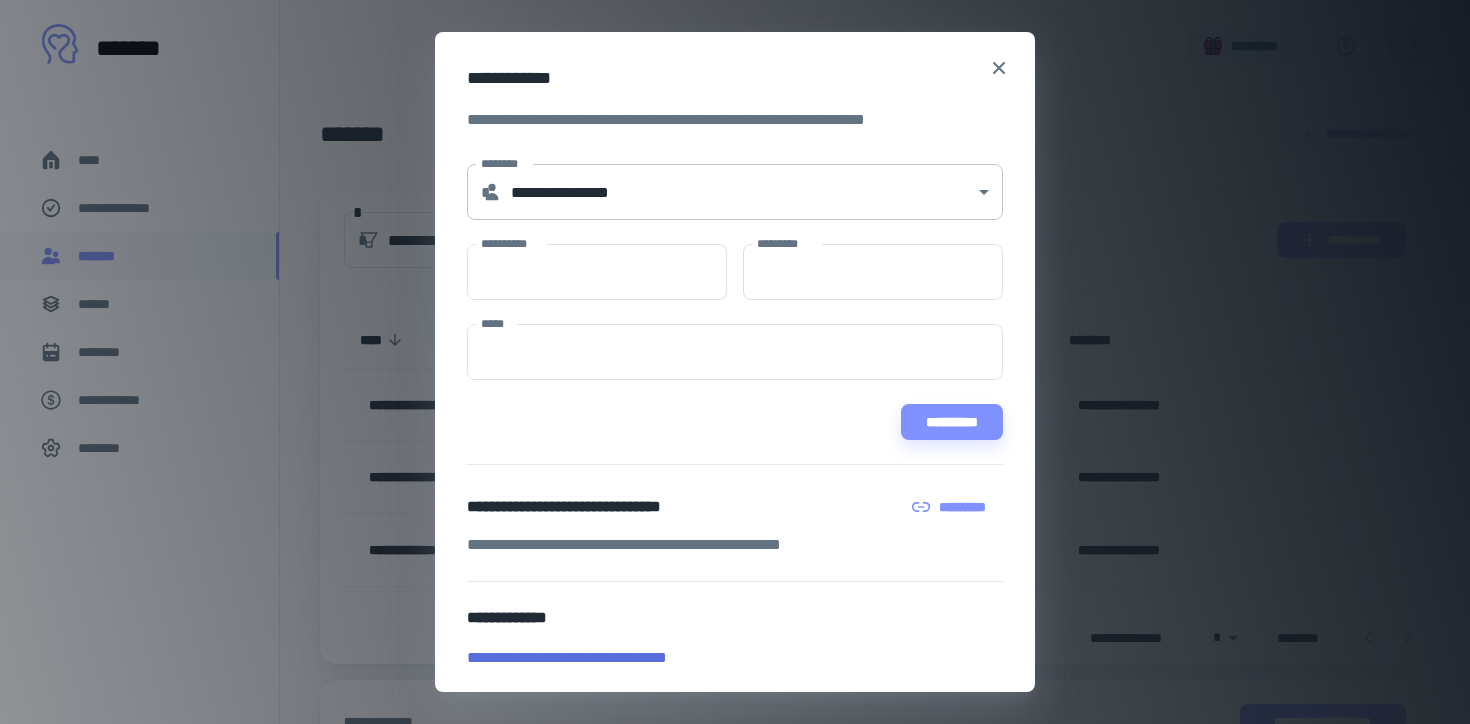 click on "**********" at bounding box center (735, 362) 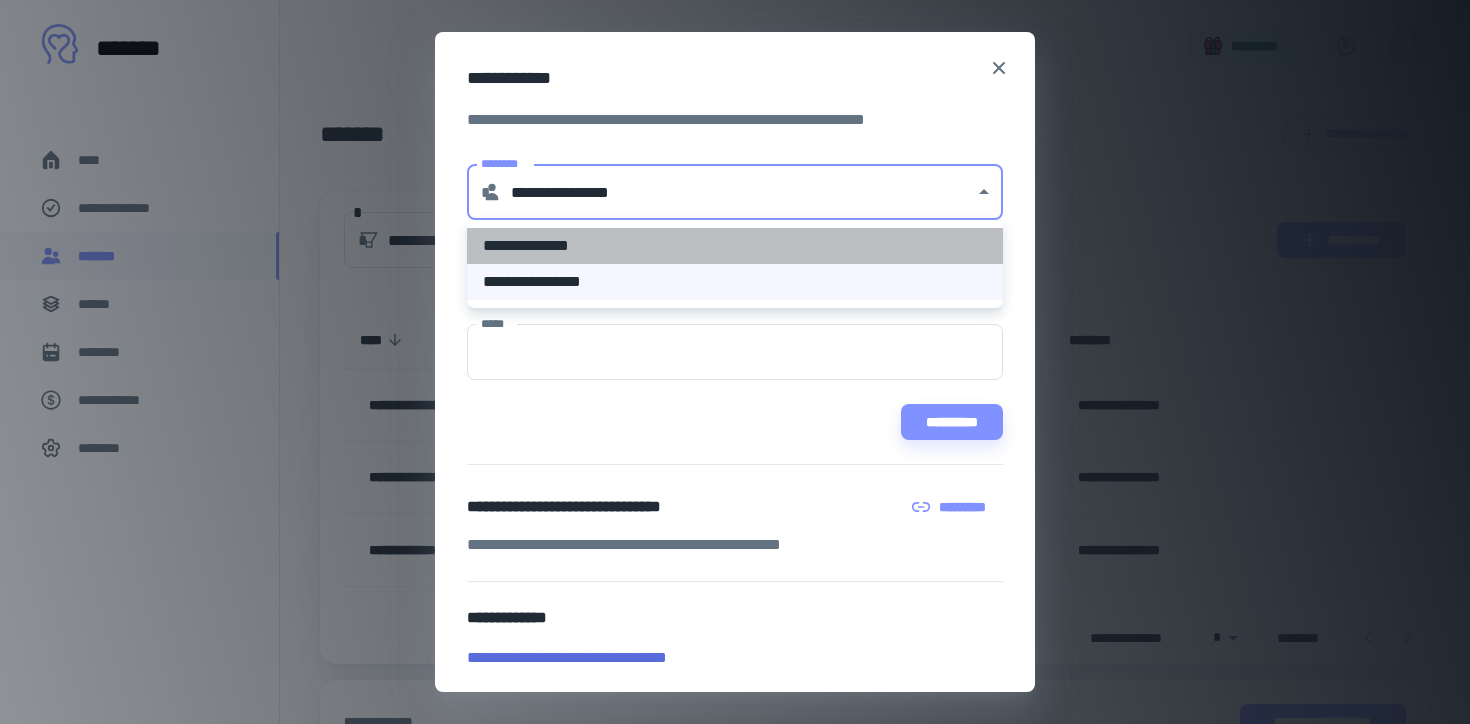 click on "**********" at bounding box center (735, 246) 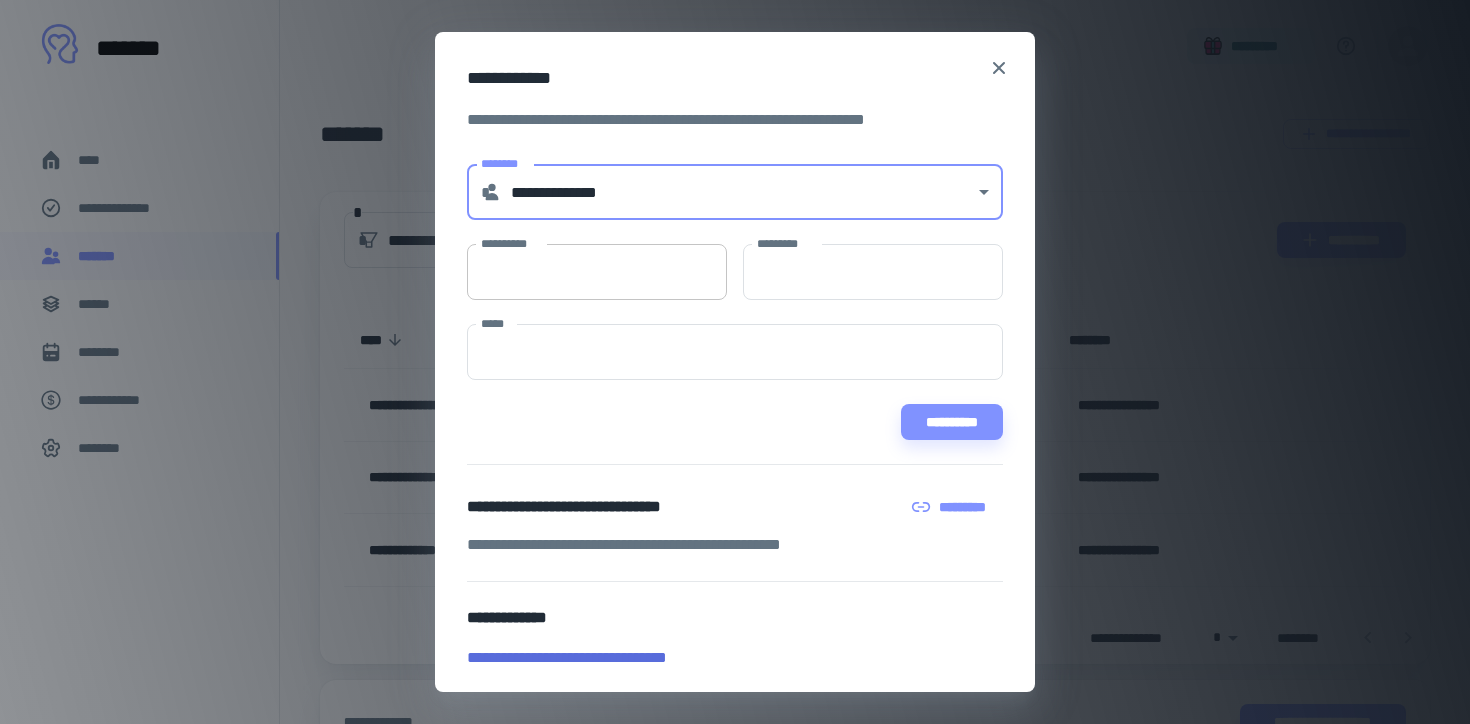 click on "**********" at bounding box center (597, 272) 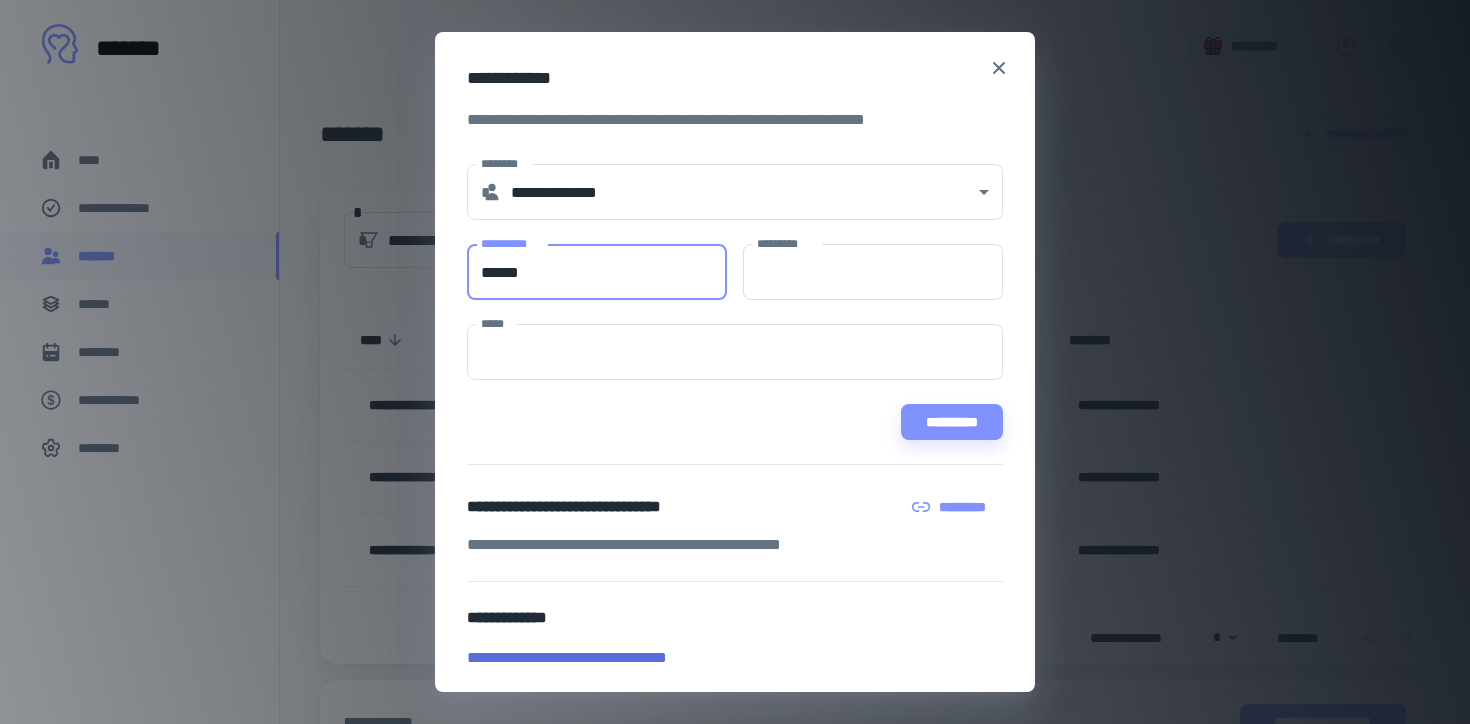 type on "******" 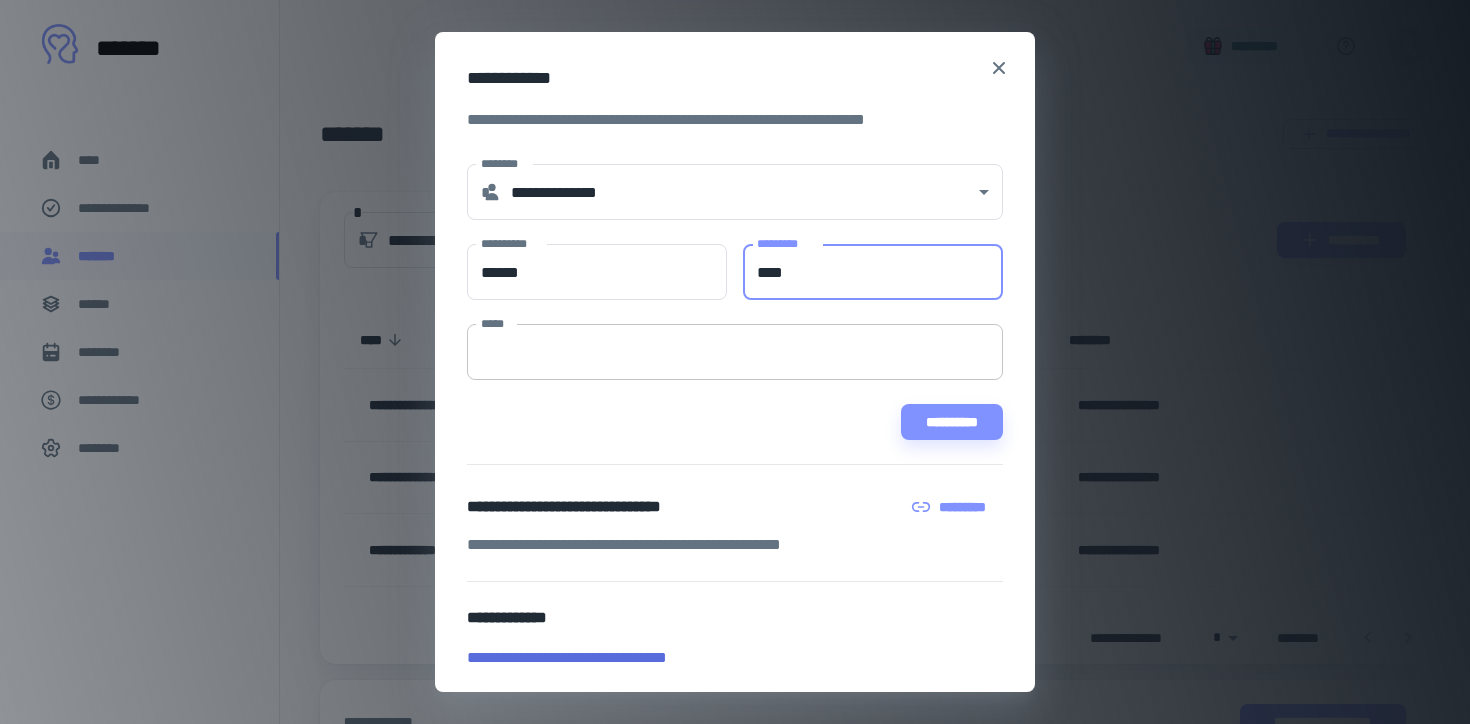 type on "****" 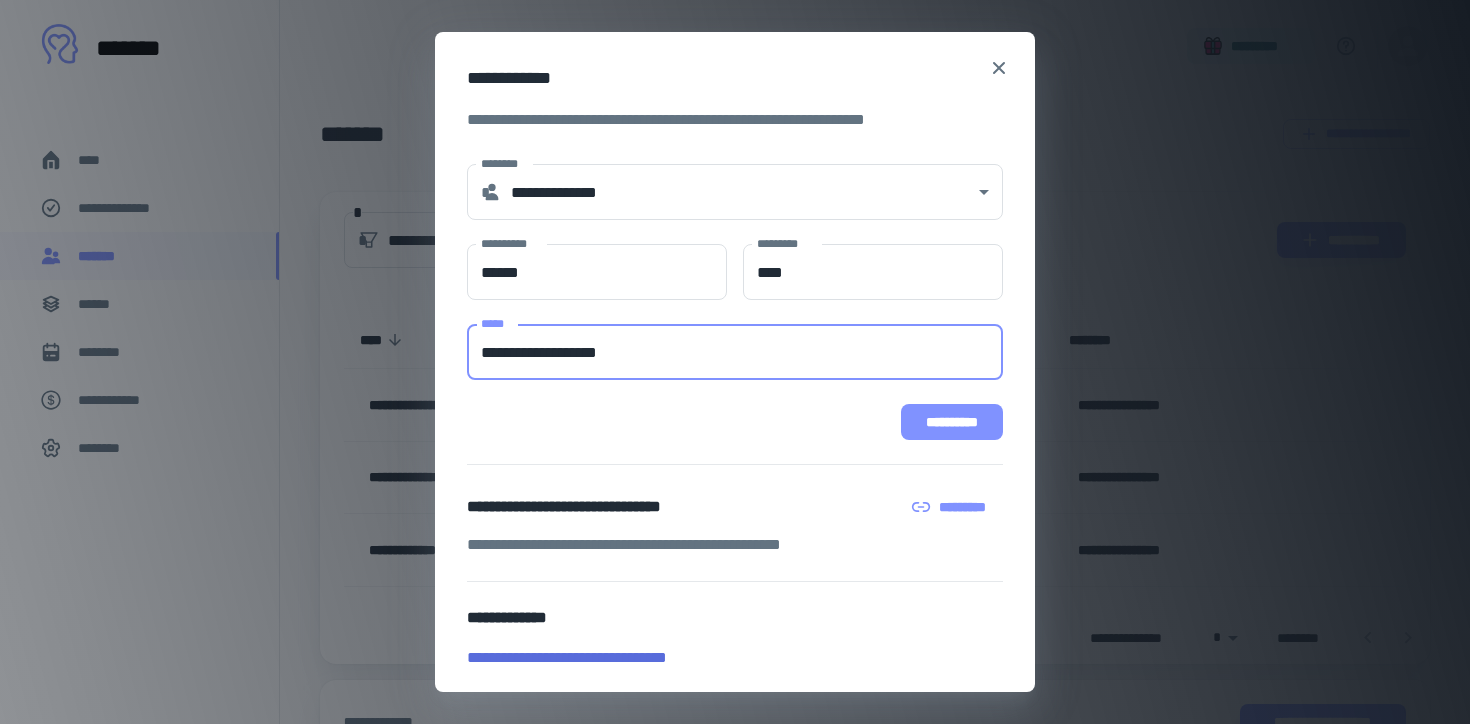 type on "**********" 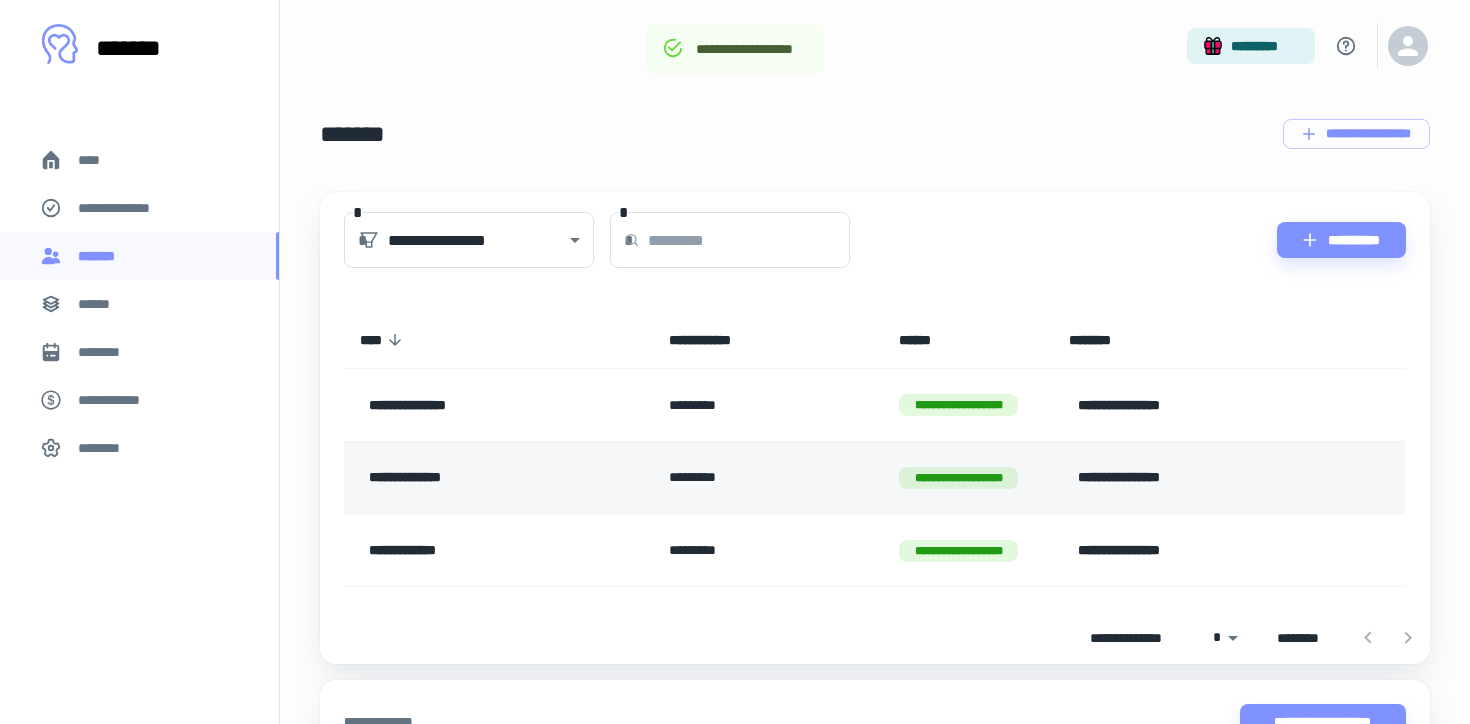 scroll, scrollTop: 120, scrollLeft: 0, axis: vertical 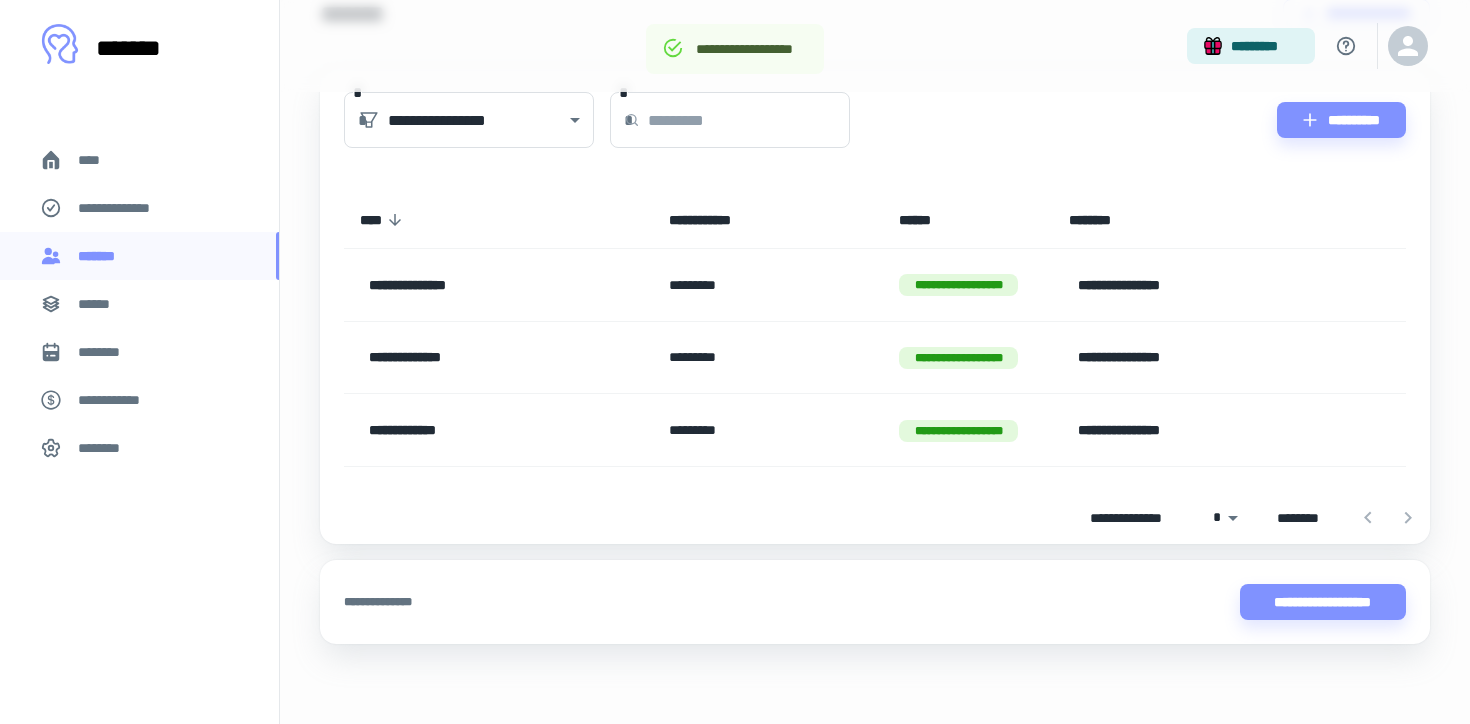 click on "****" at bounding box center (97, 160) 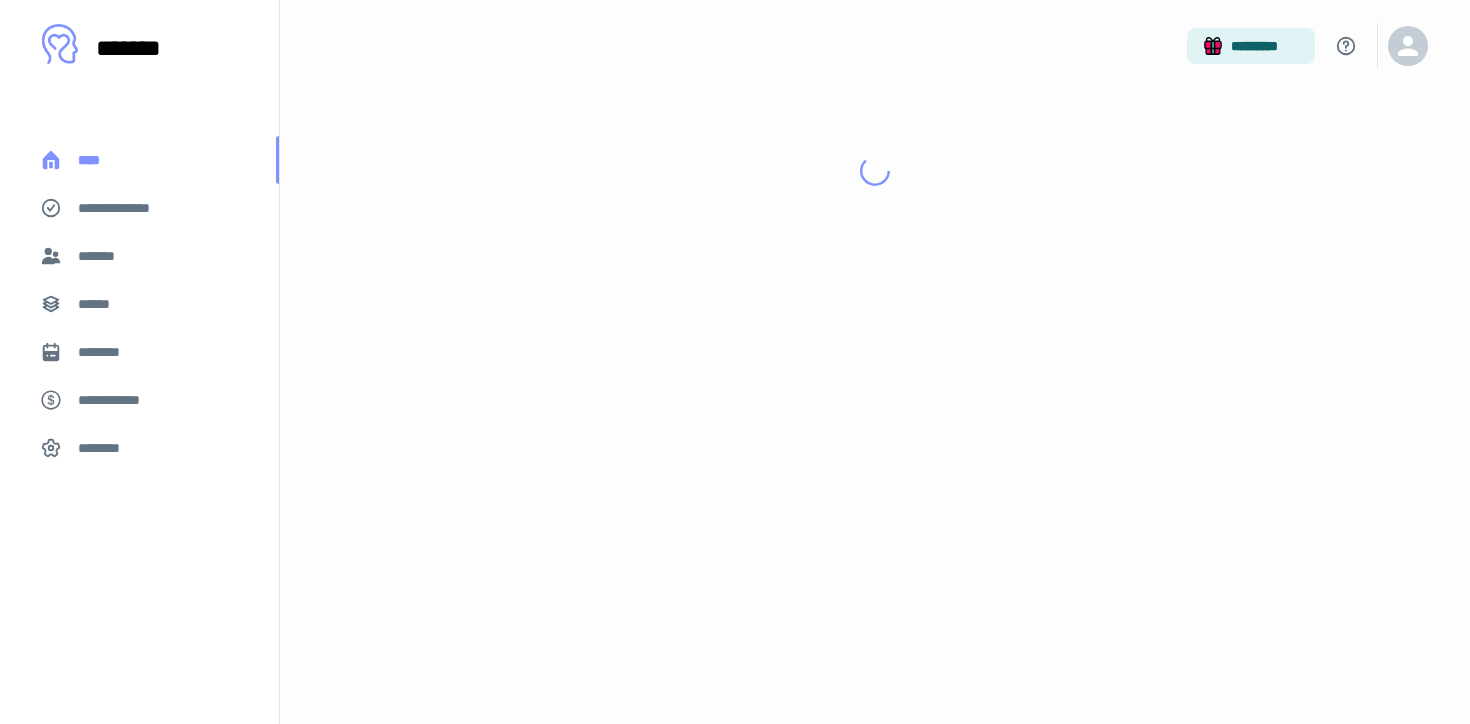scroll, scrollTop: 0, scrollLeft: 0, axis: both 